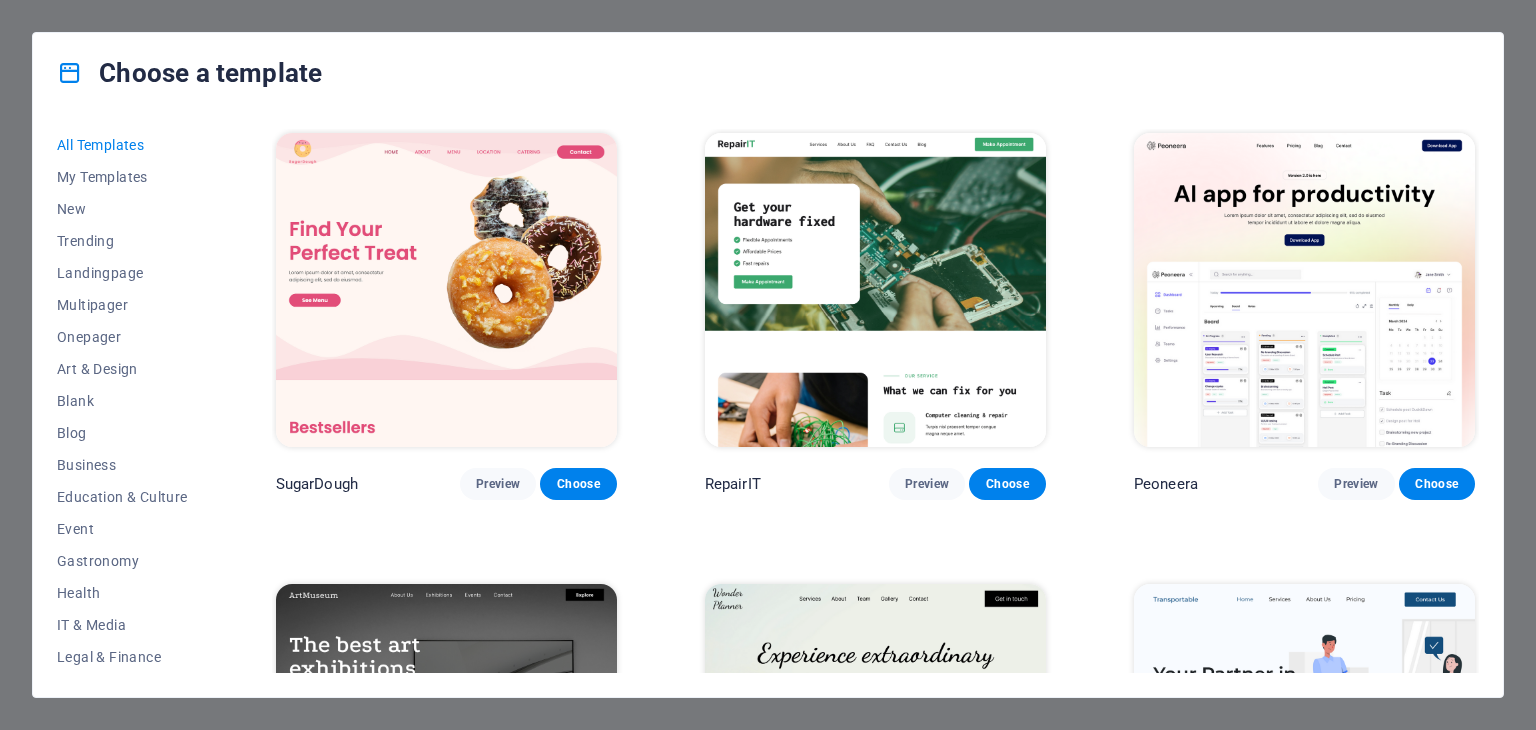 scroll, scrollTop: 0, scrollLeft: 0, axis: both 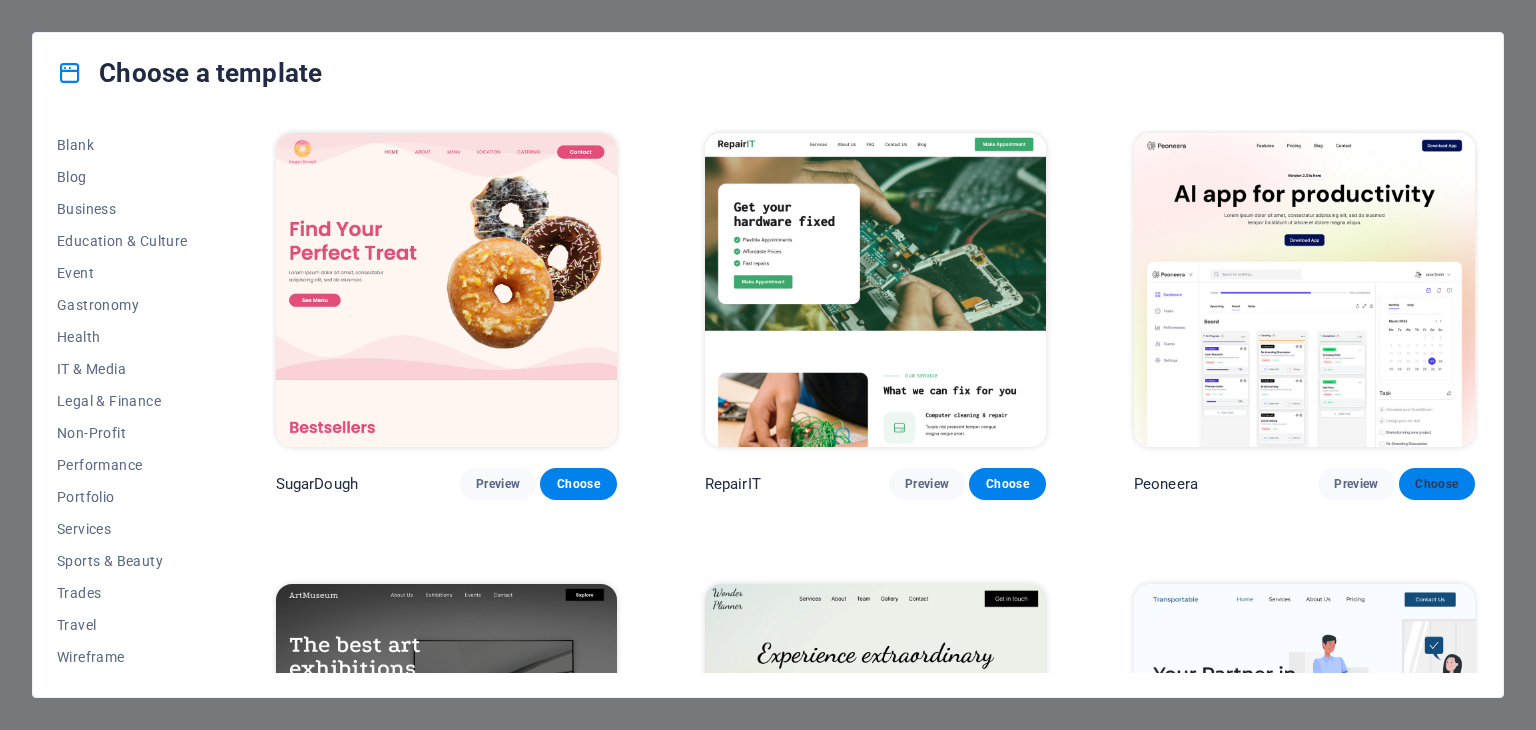click on "Choose" at bounding box center (1437, 484) 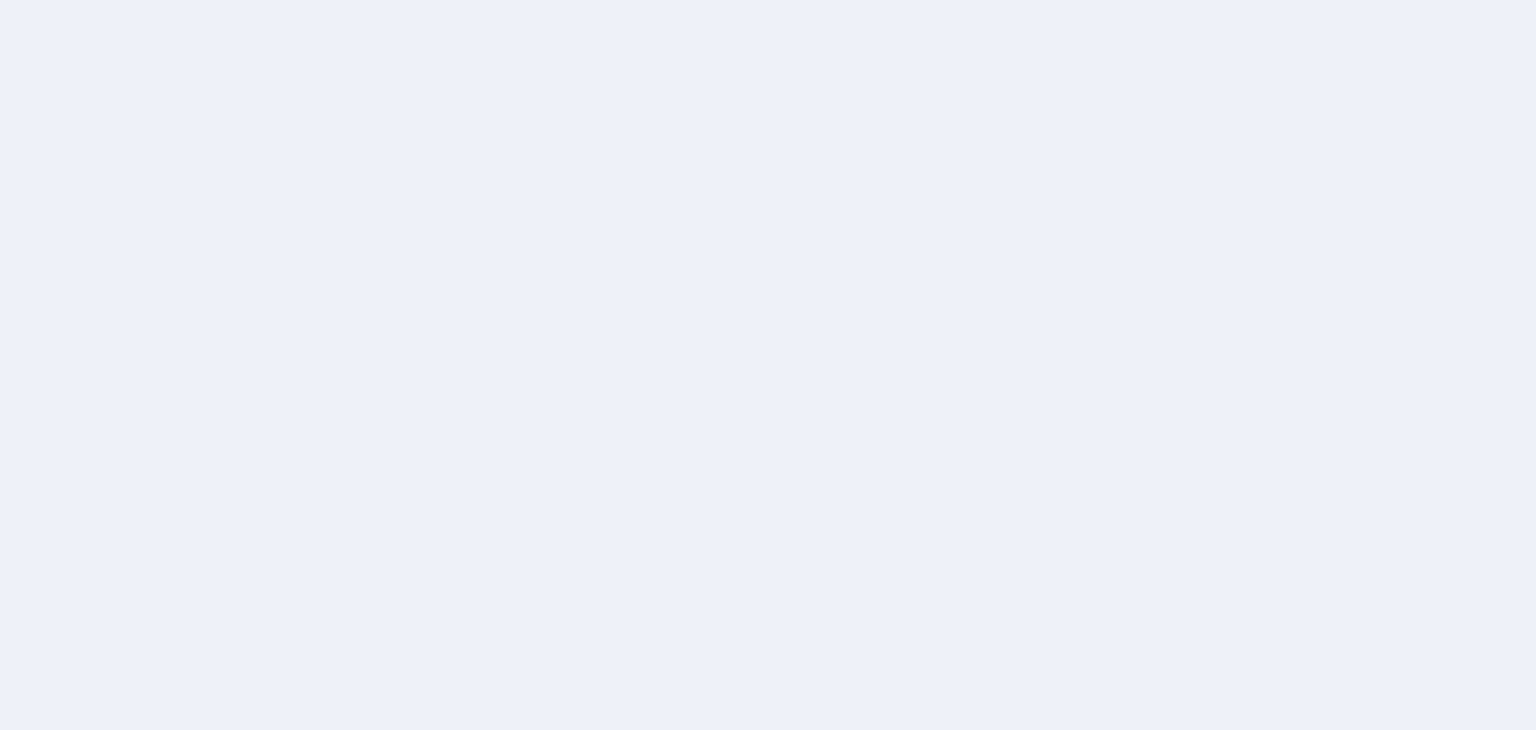 scroll, scrollTop: 0, scrollLeft: 0, axis: both 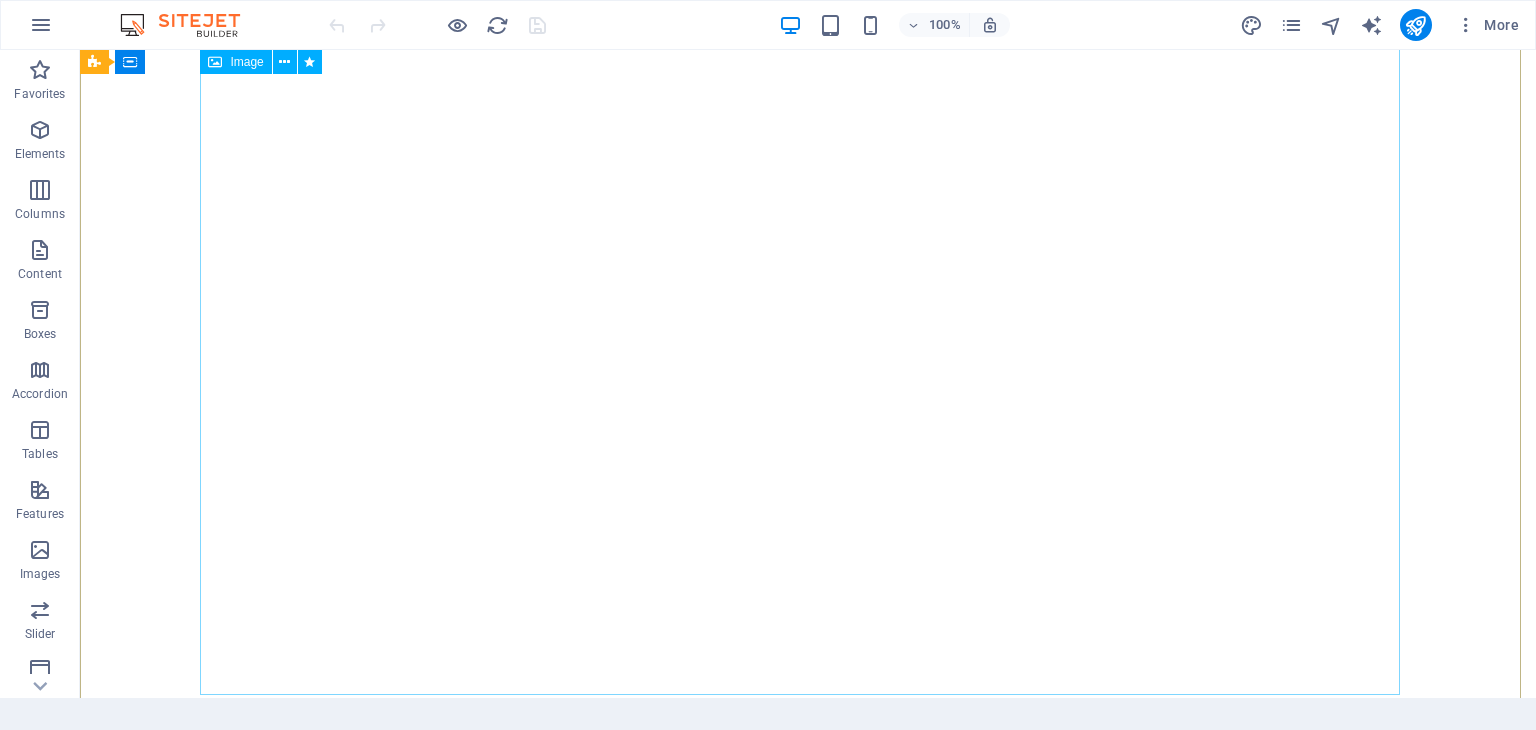click at bounding box center [808, 1858] 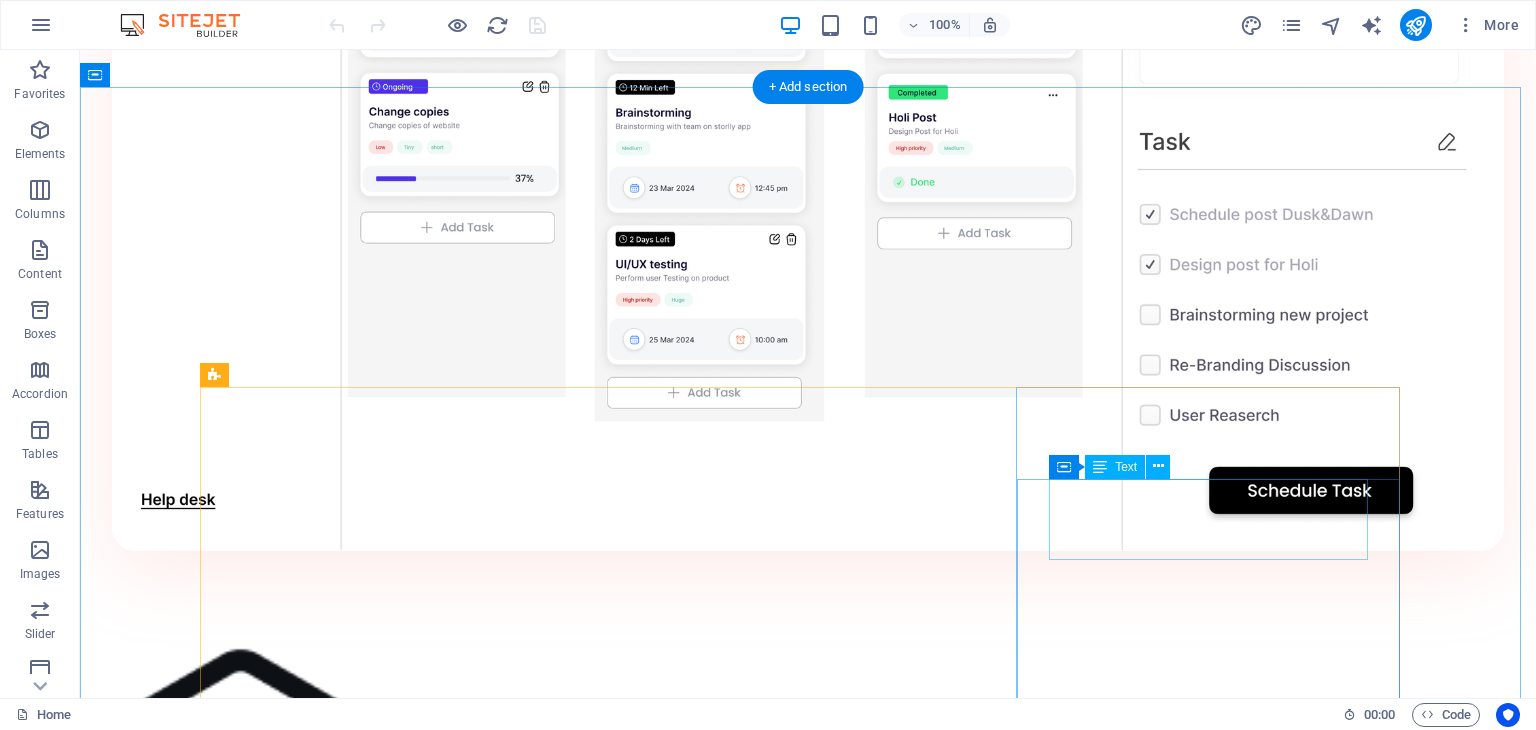 scroll, scrollTop: 2503, scrollLeft: 0, axis: vertical 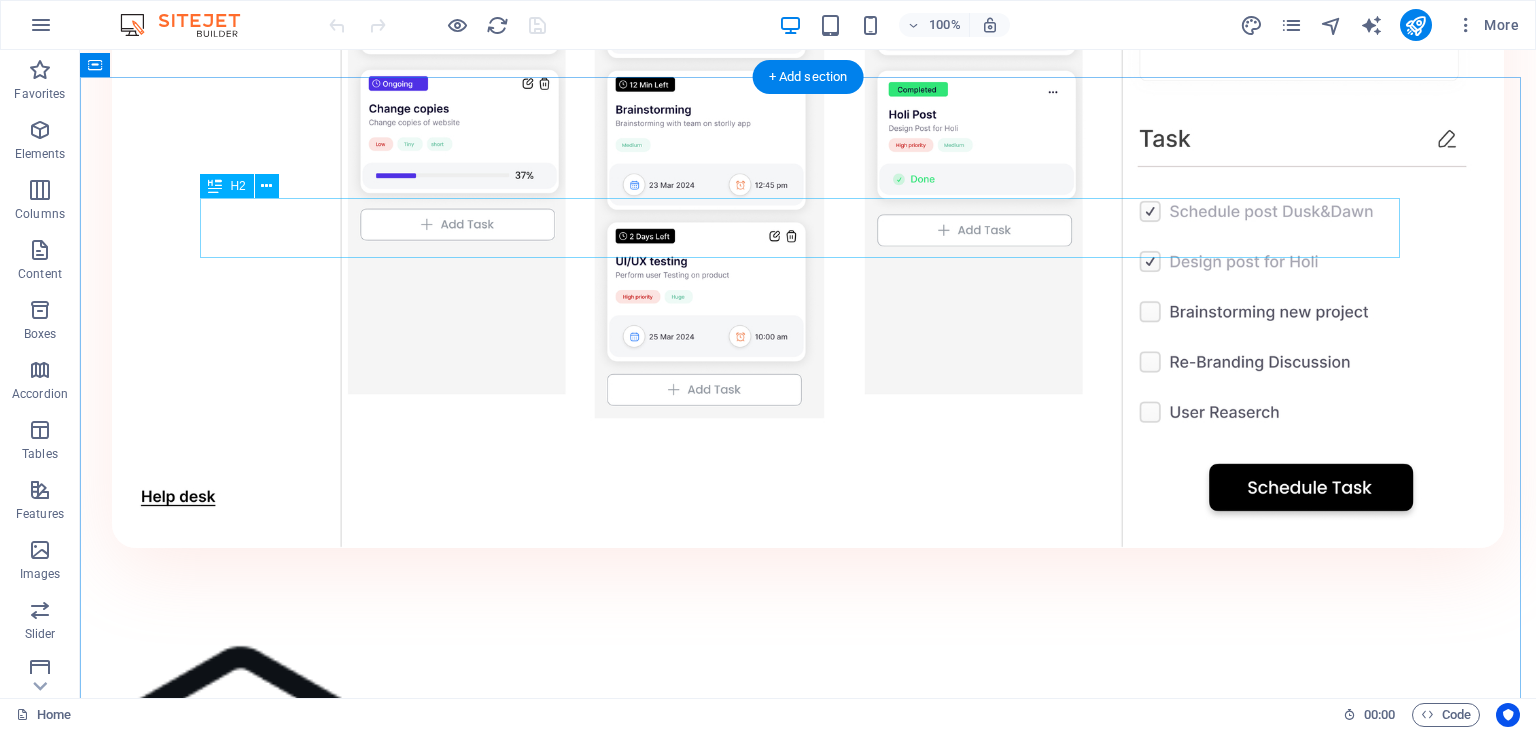 click on "Choose the best plan for you" at bounding box center [808, 16489] 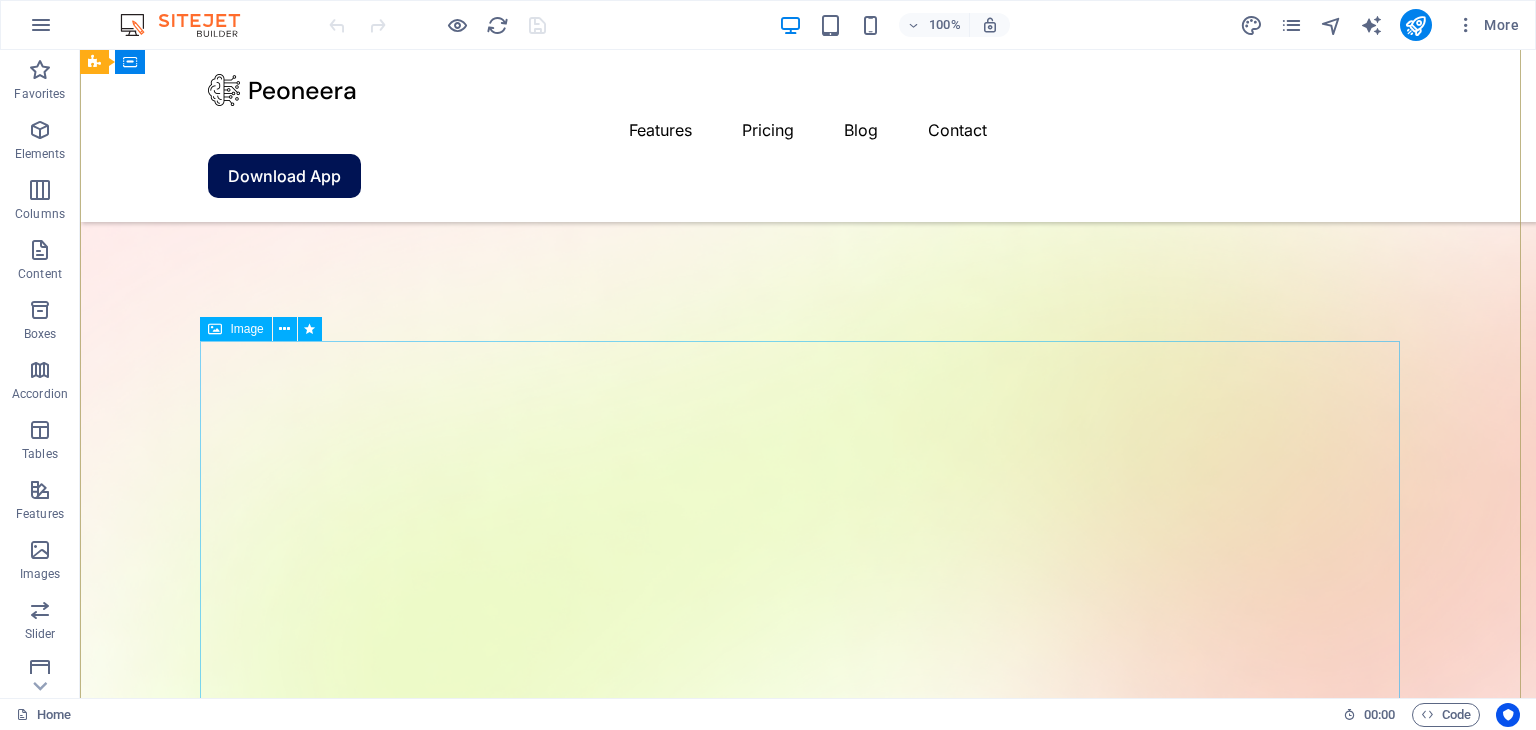 scroll, scrollTop: 199, scrollLeft: 0, axis: vertical 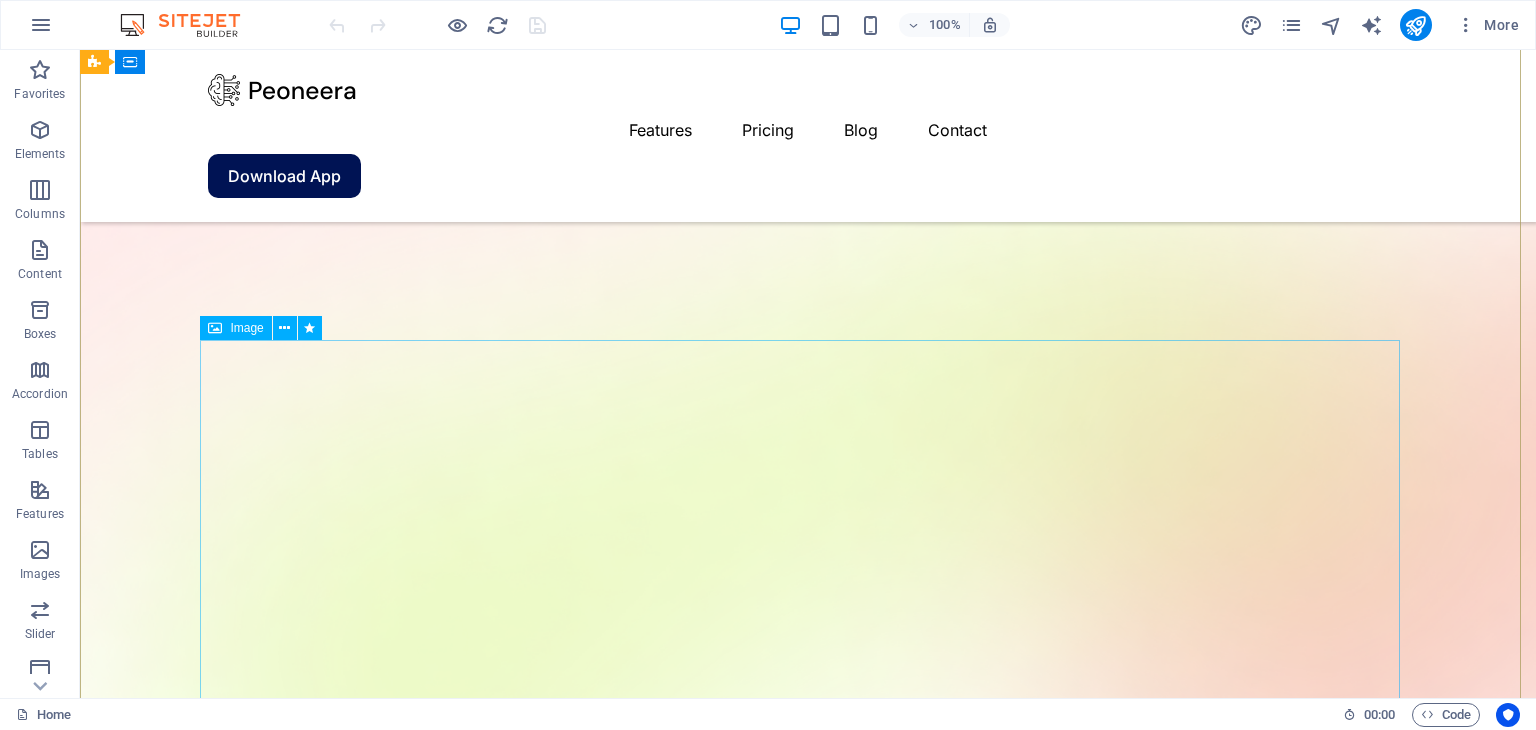 click at bounding box center (808, 2164) 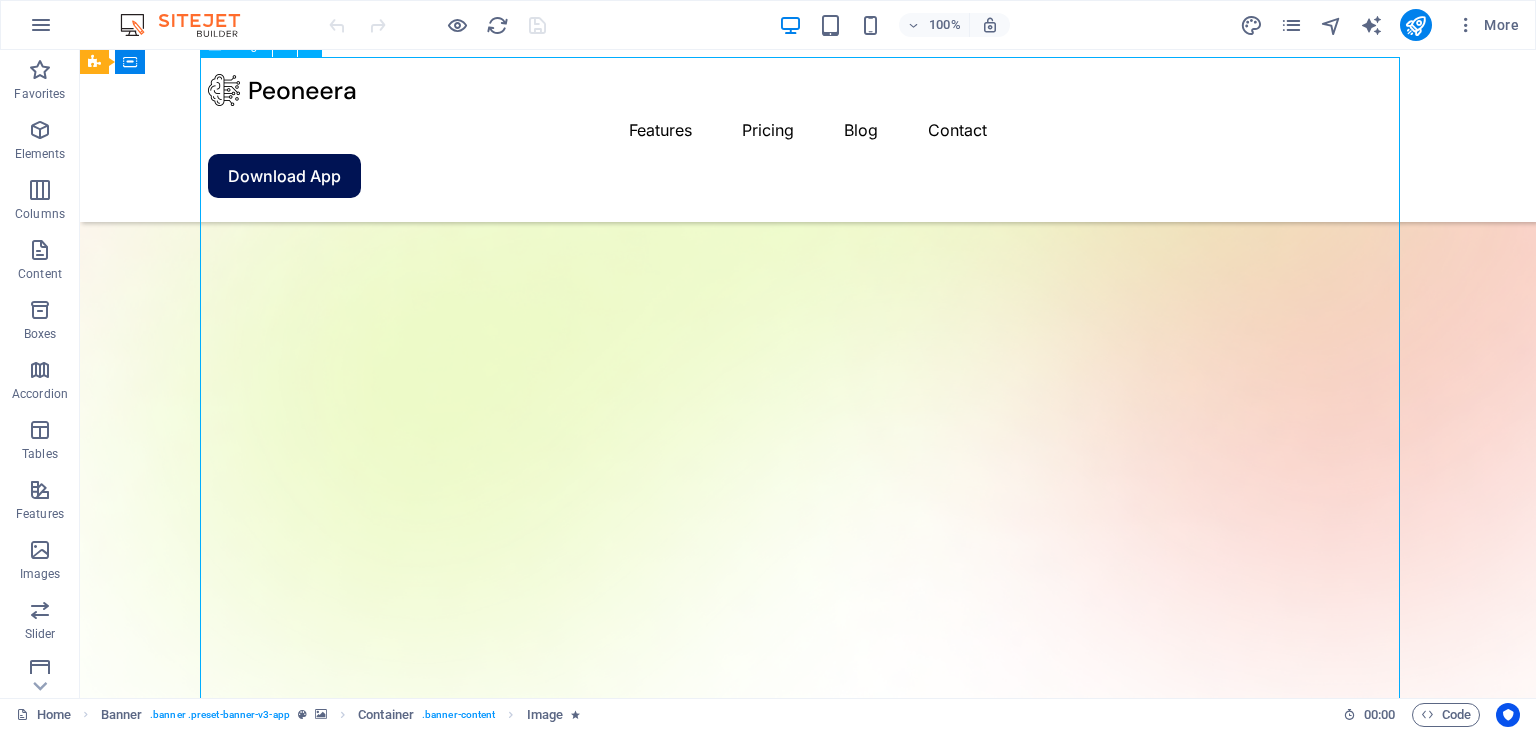 scroll, scrollTop: 482, scrollLeft: 0, axis: vertical 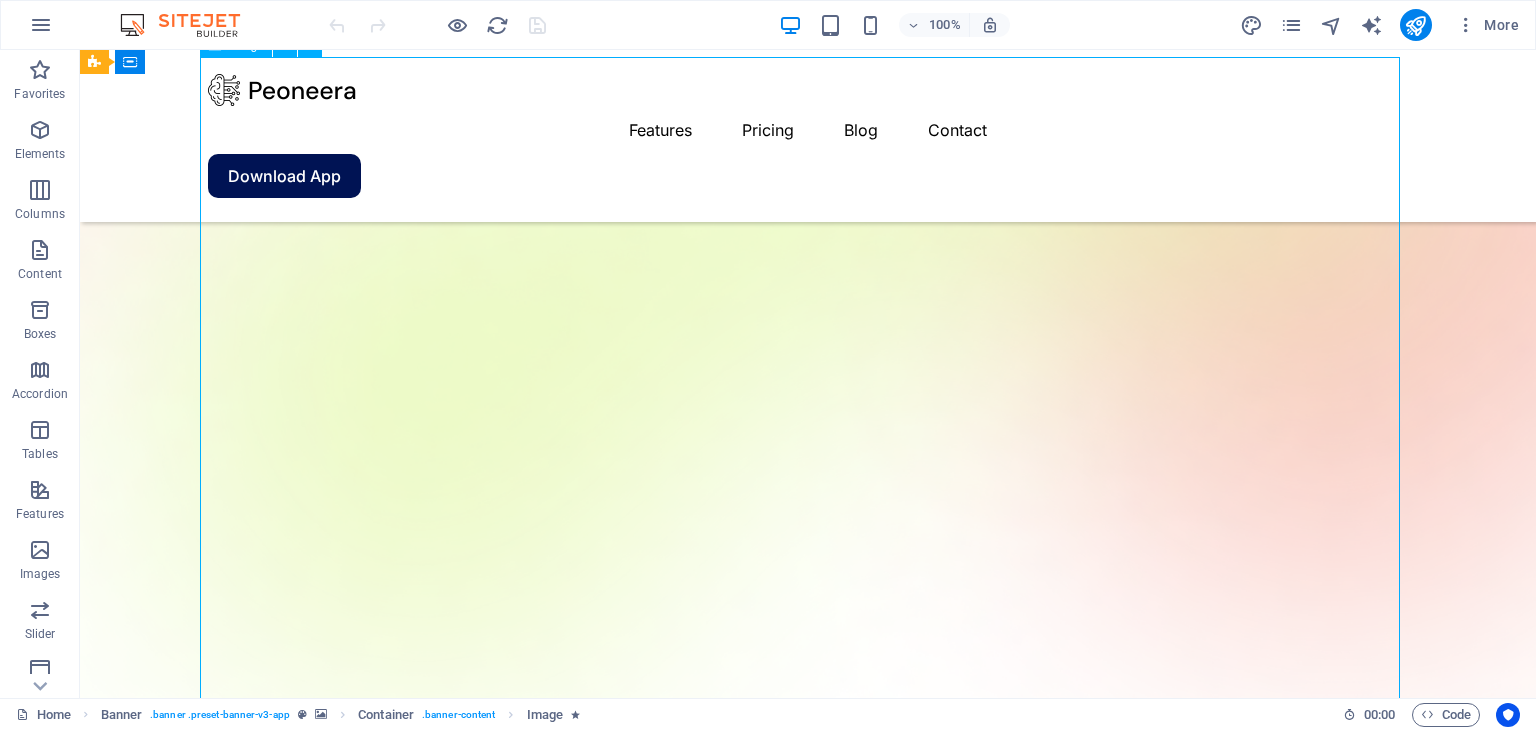 click at bounding box center [808, 1881] 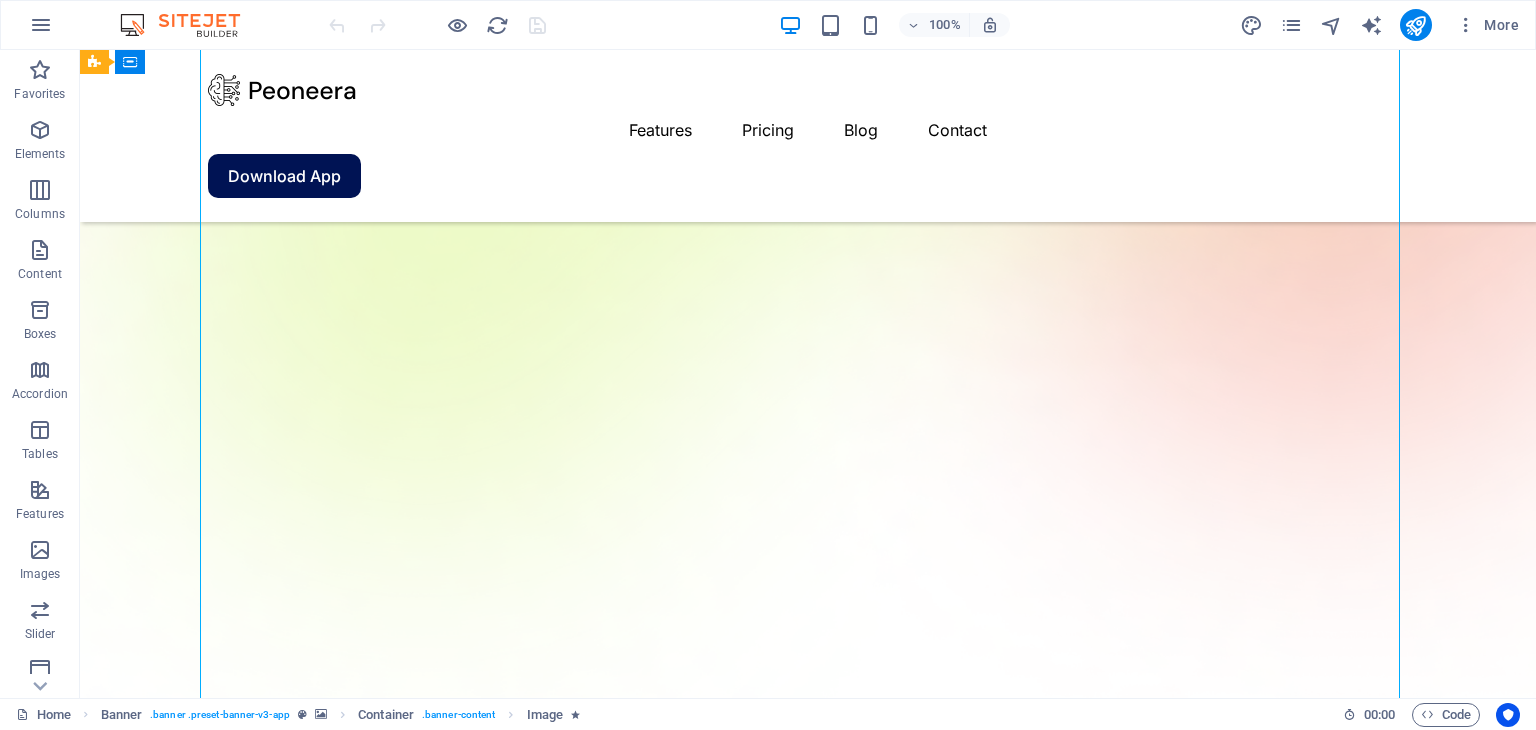 scroll, scrollTop: 642, scrollLeft: 0, axis: vertical 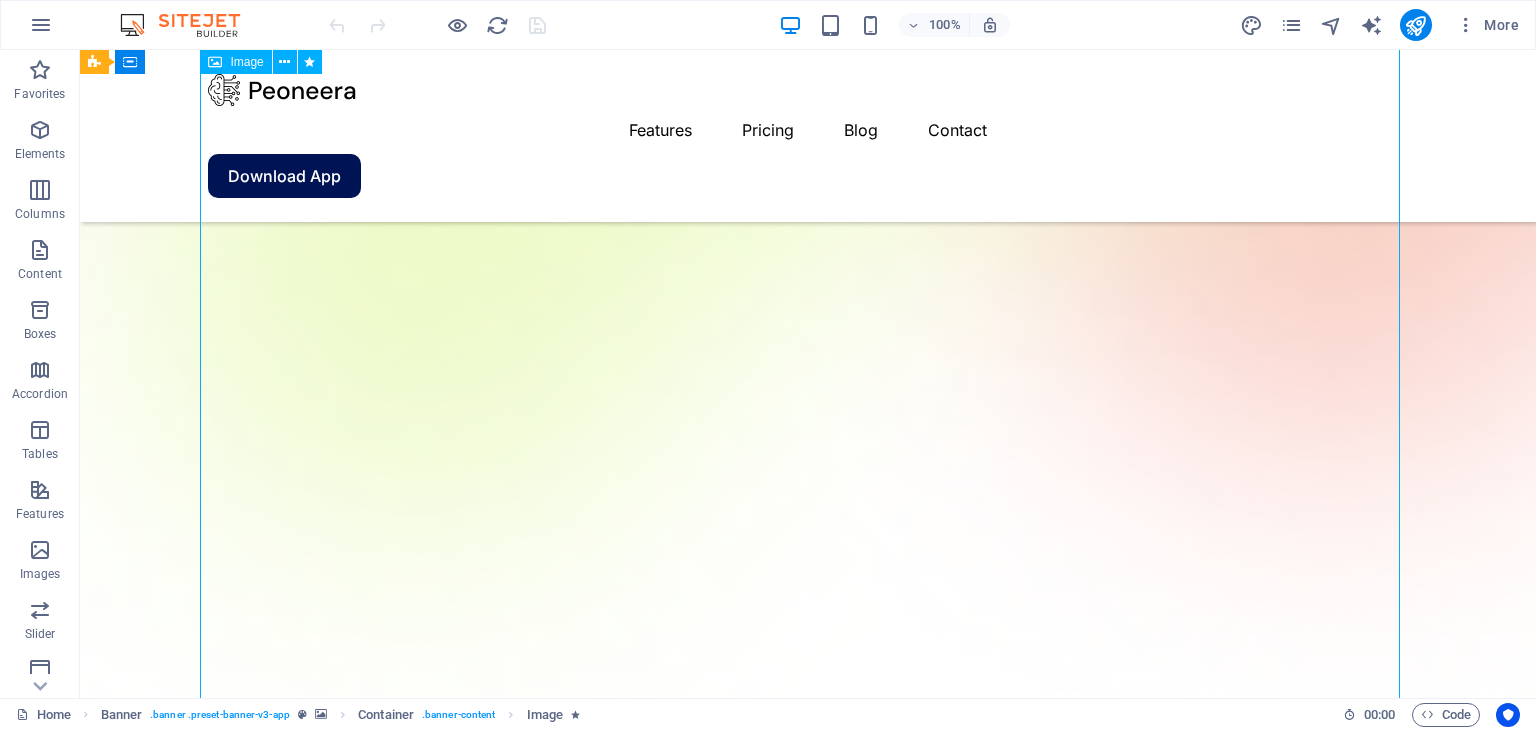 click at bounding box center (808, 1721) 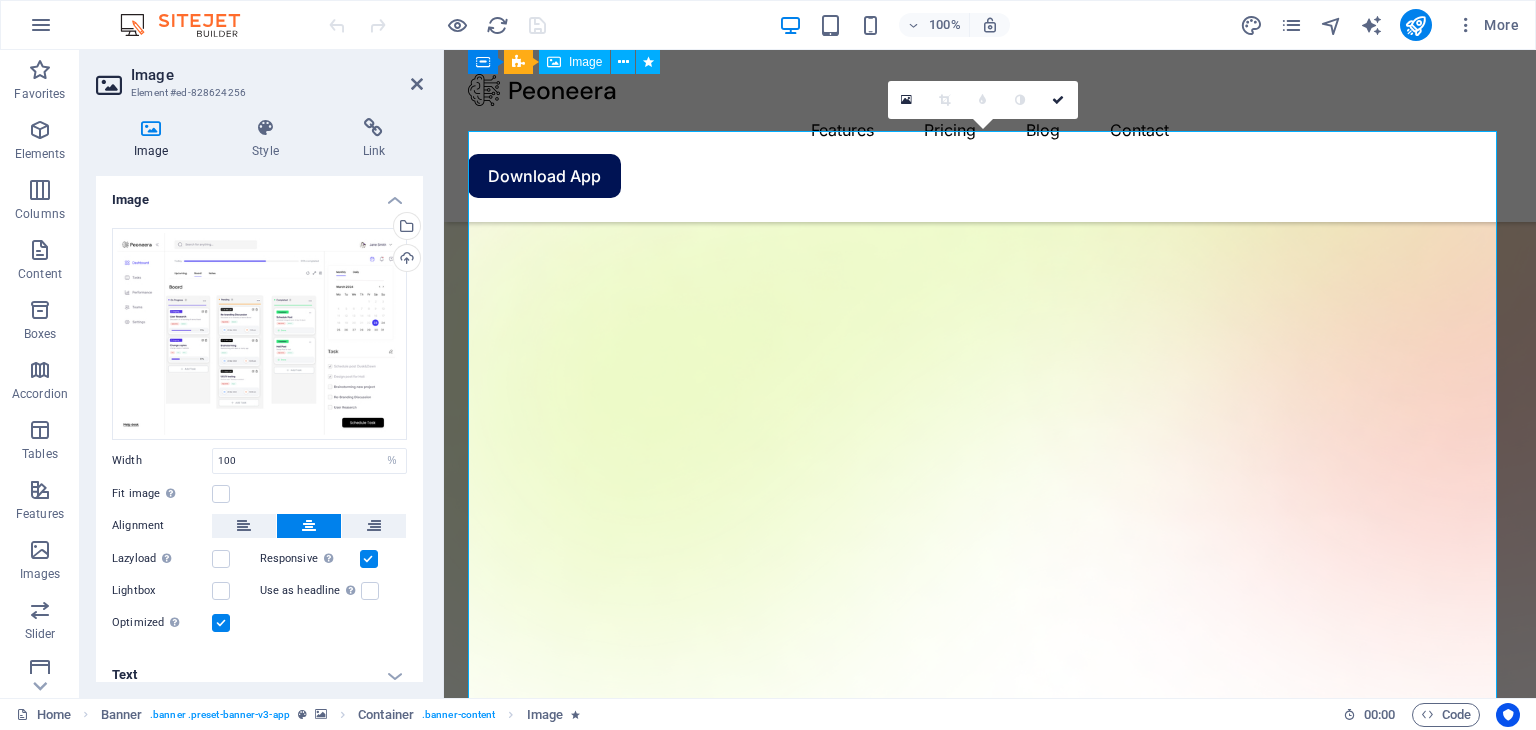 scroll, scrollTop: 402, scrollLeft: 0, axis: vertical 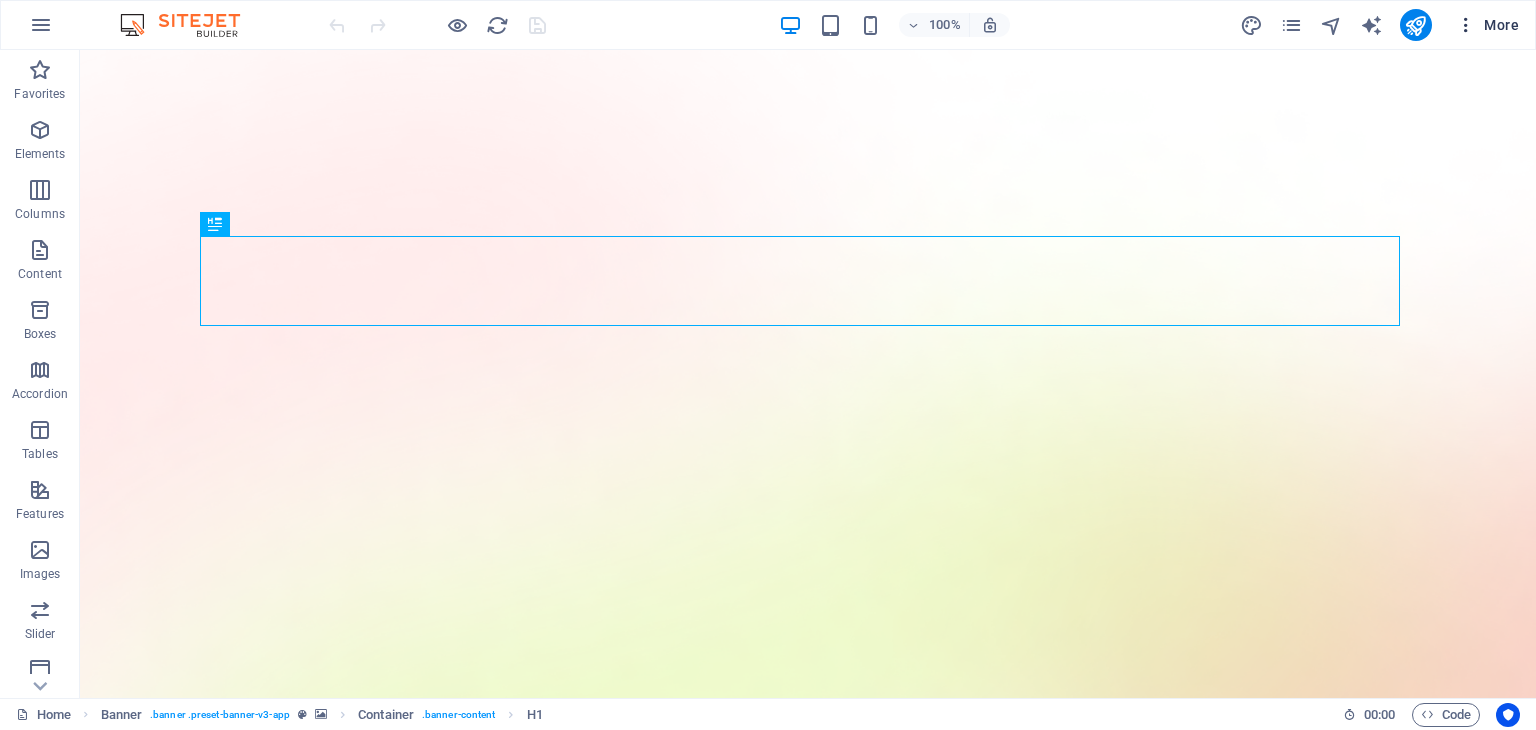 click at bounding box center (1466, 25) 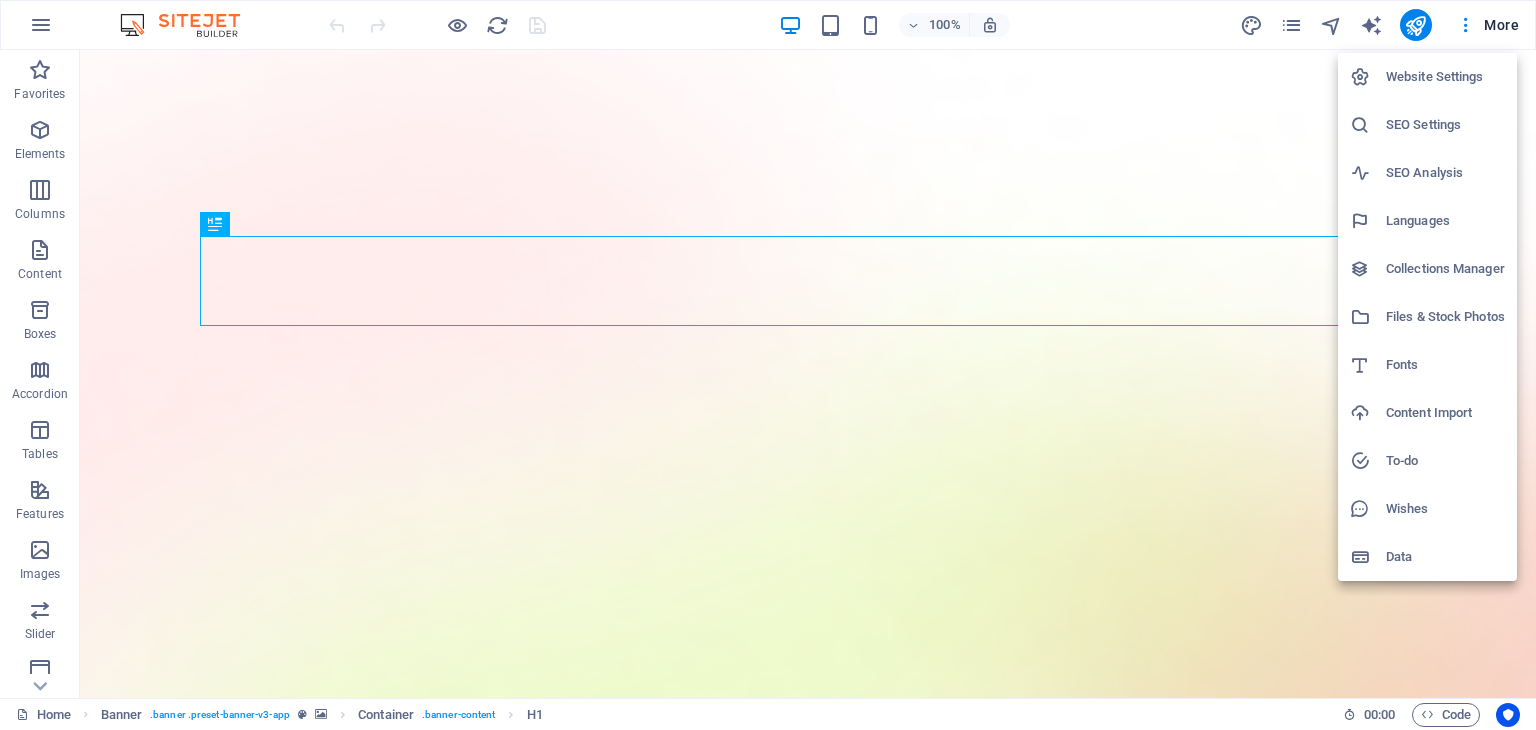 click on "Website Settings" at bounding box center (1445, 77) 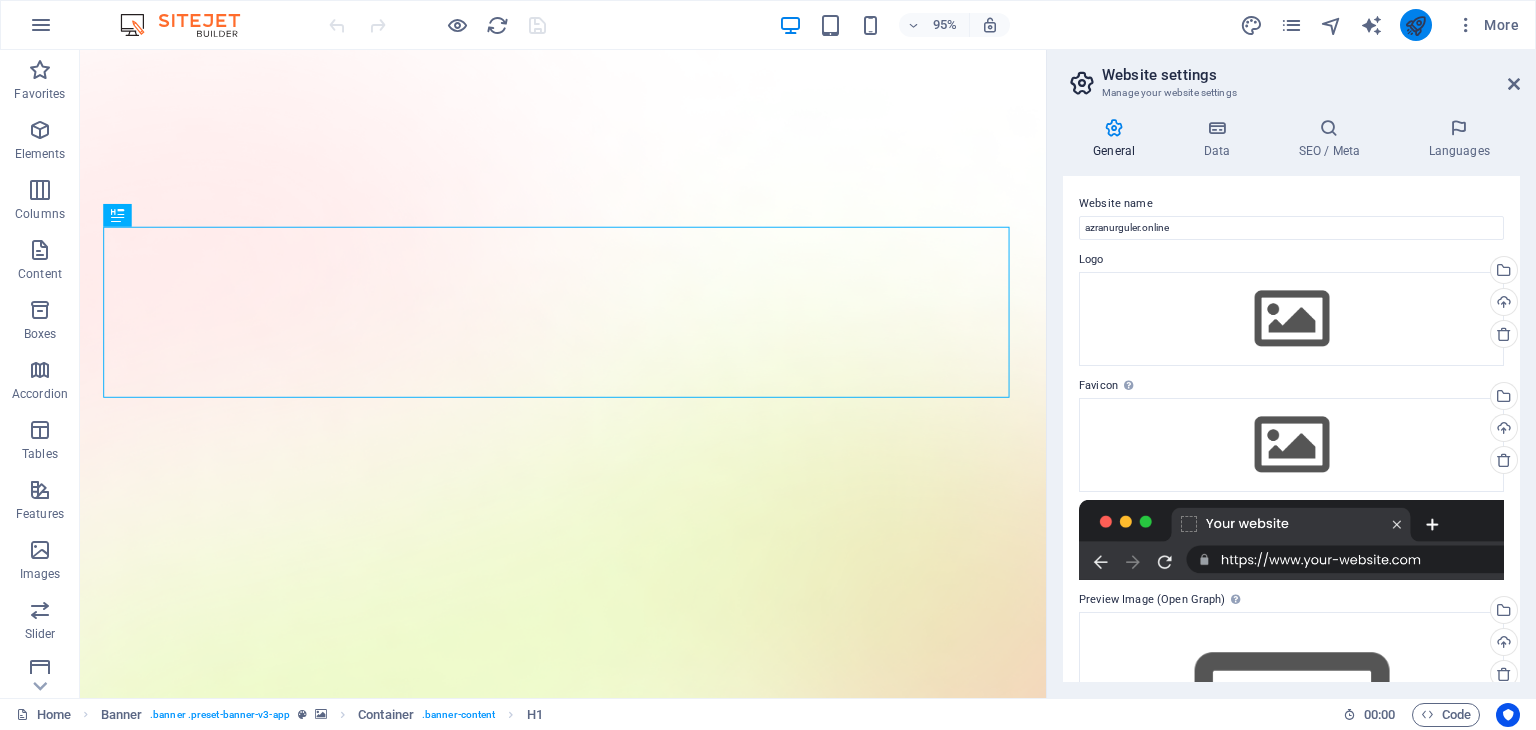 click at bounding box center [1416, 25] 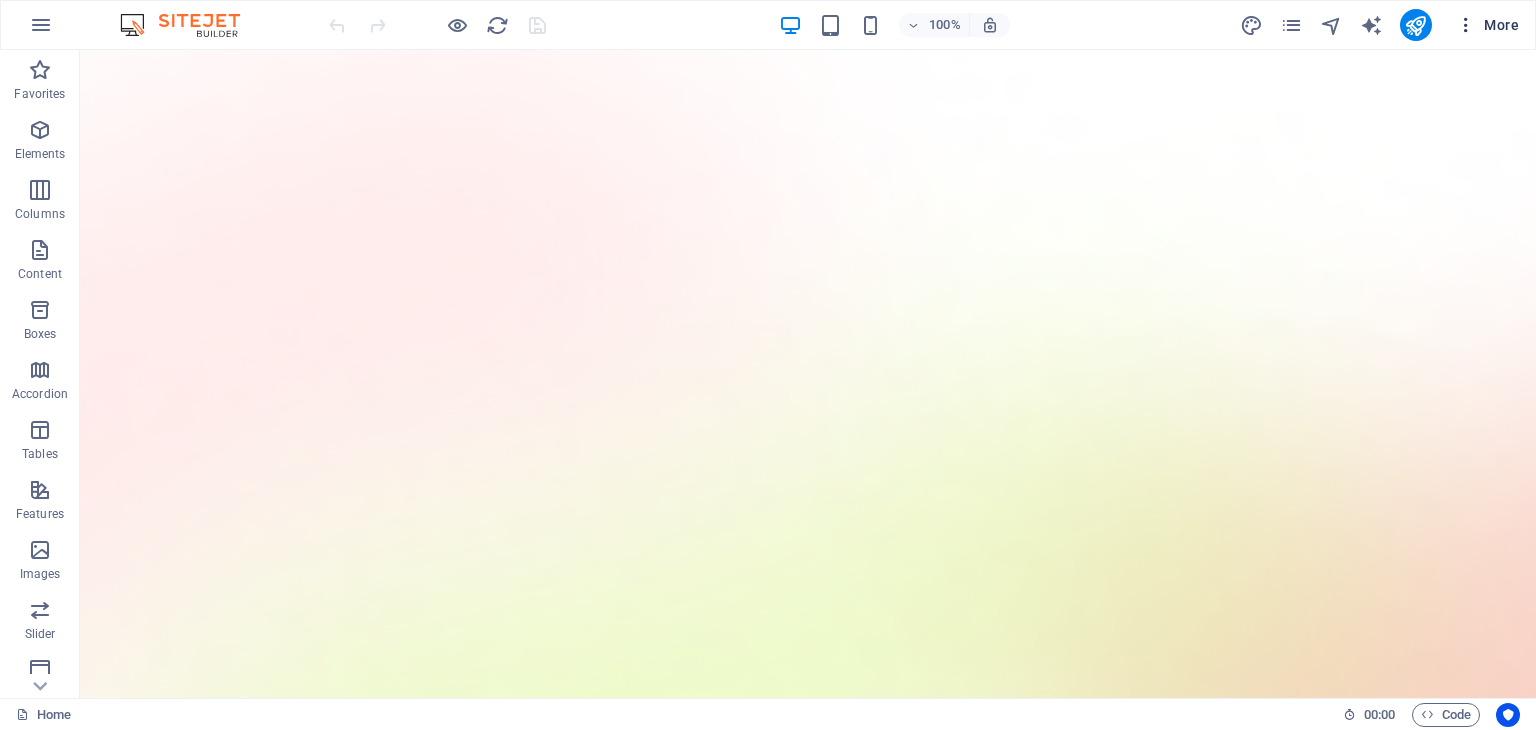 click on "More" at bounding box center [1487, 25] 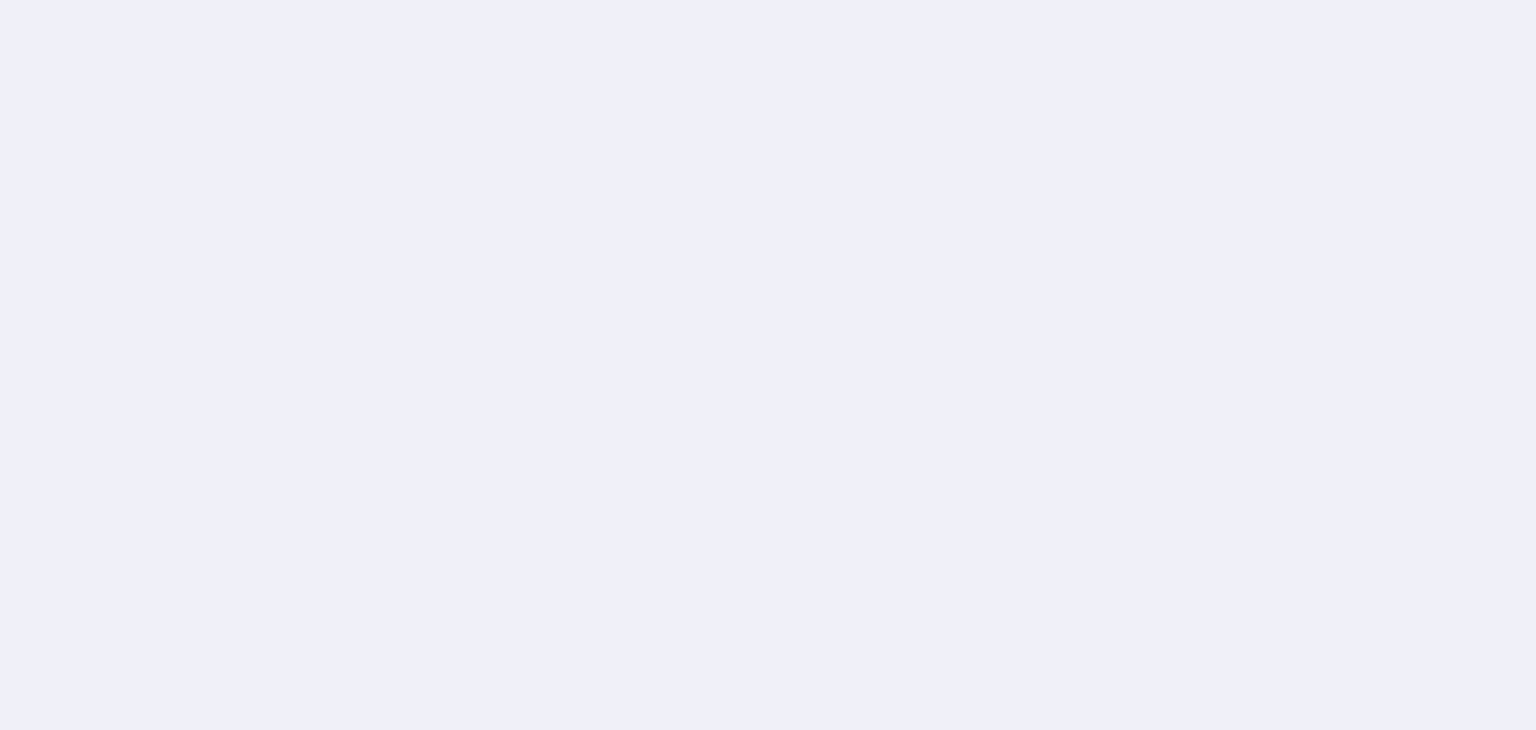 scroll, scrollTop: 0, scrollLeft: 0, axis: both 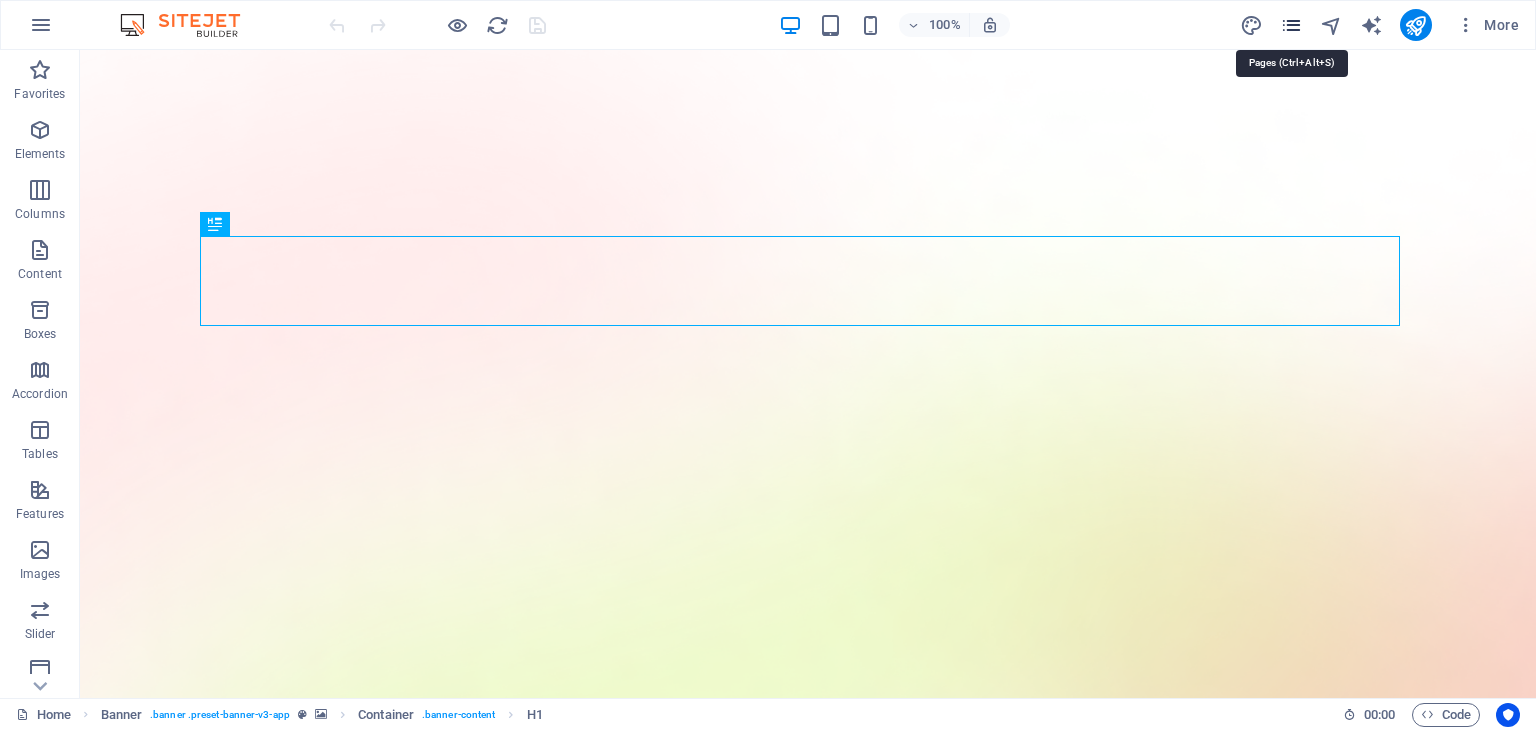 click at bounding box center [1291, 25] 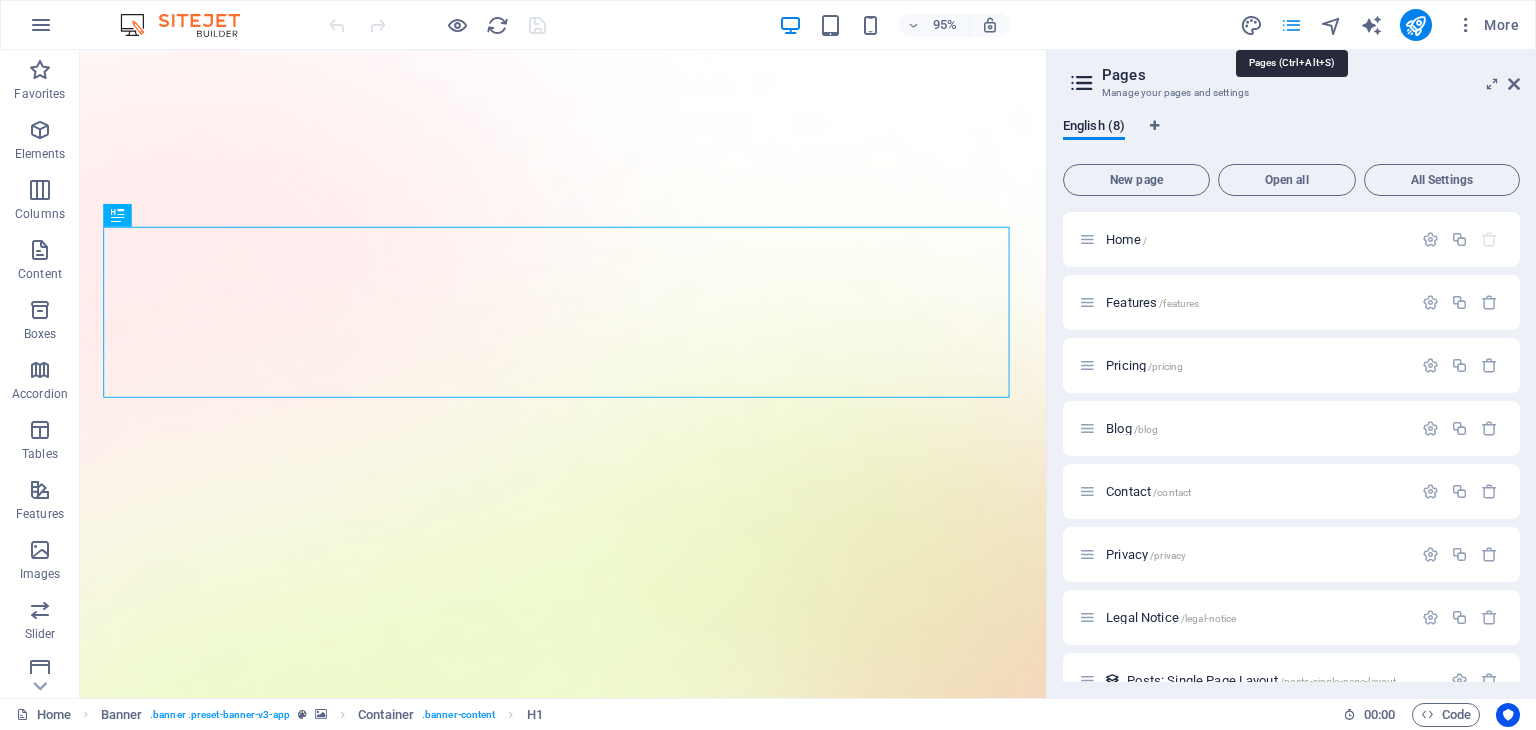 click at bounding box center [1291, 25] 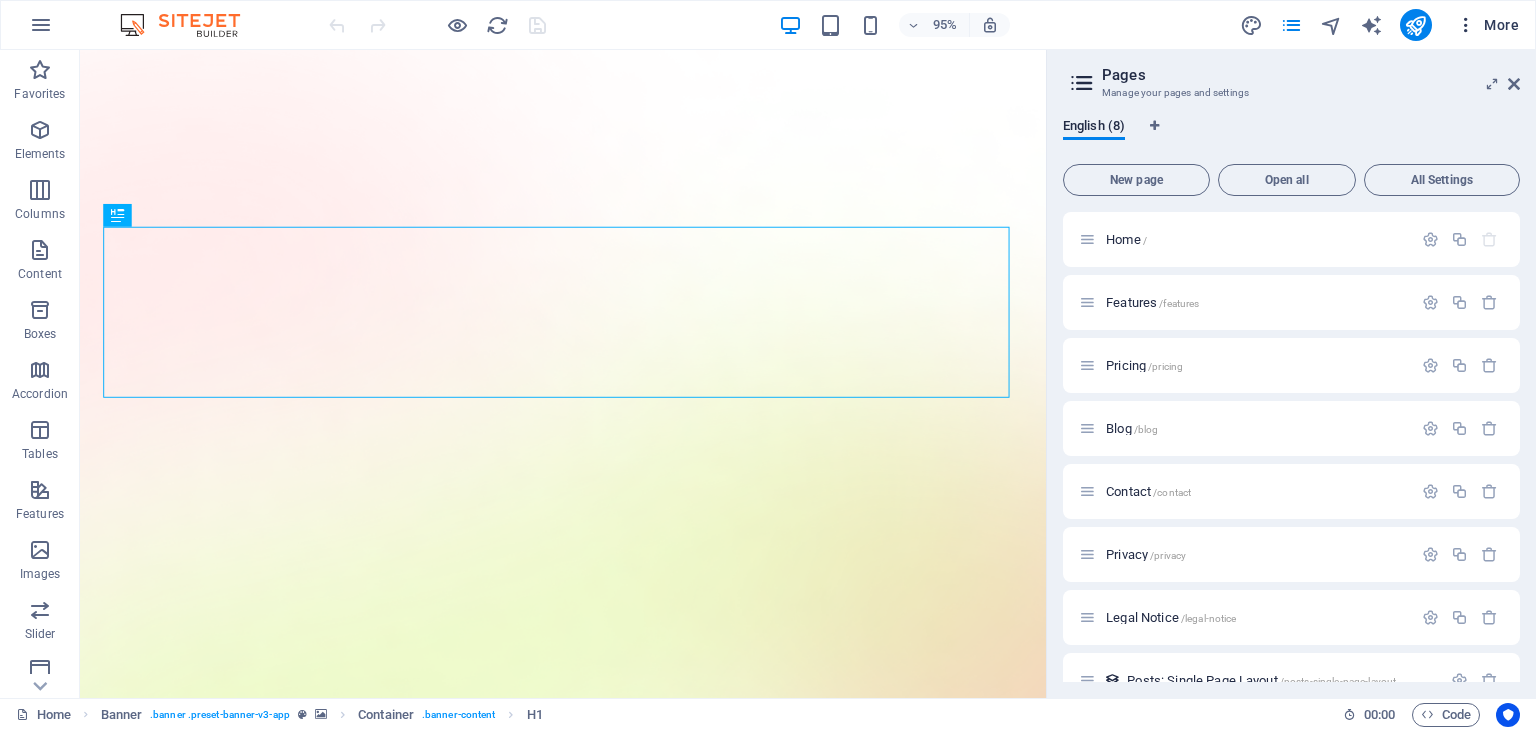 click at bounding box center (1466, 25) 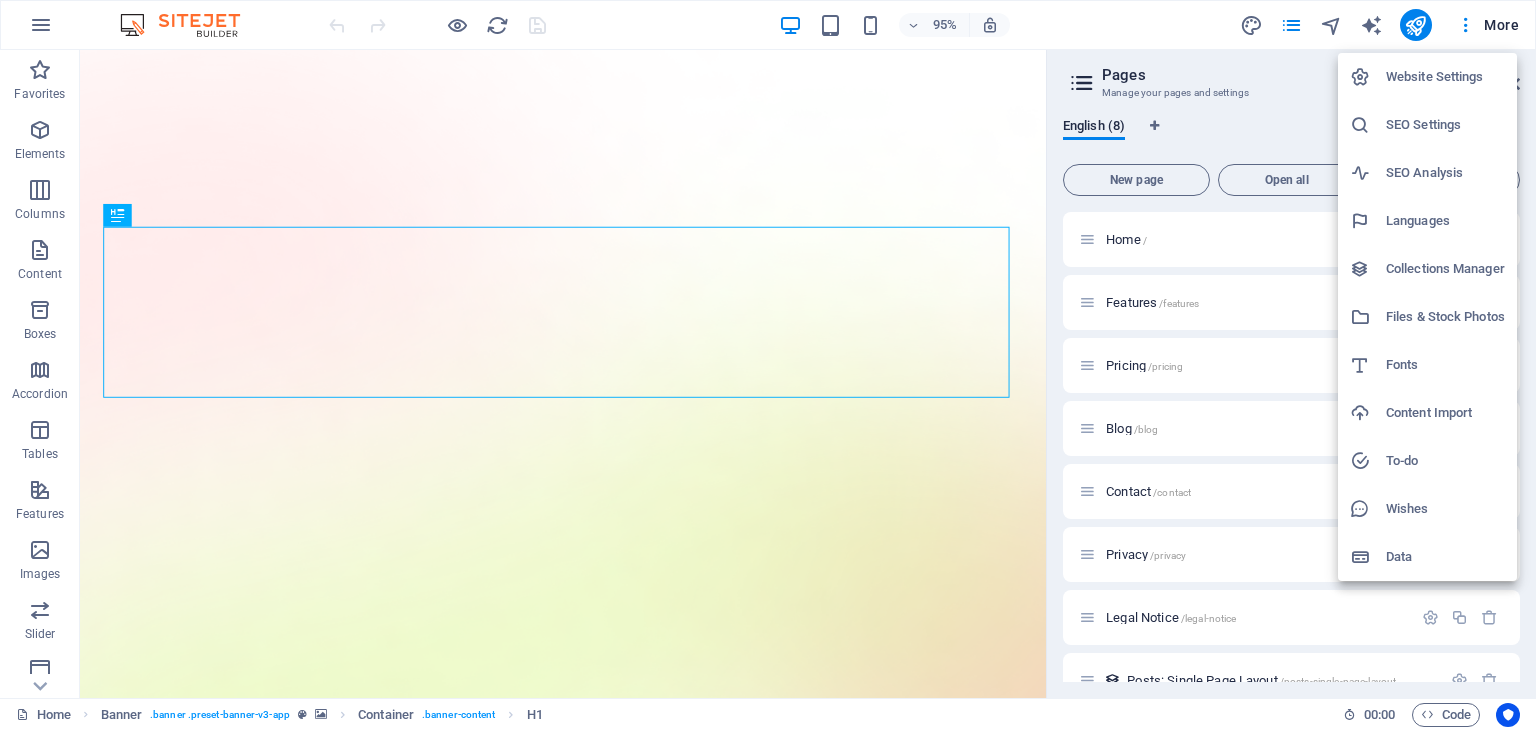 click at bounding box center [768, 365] 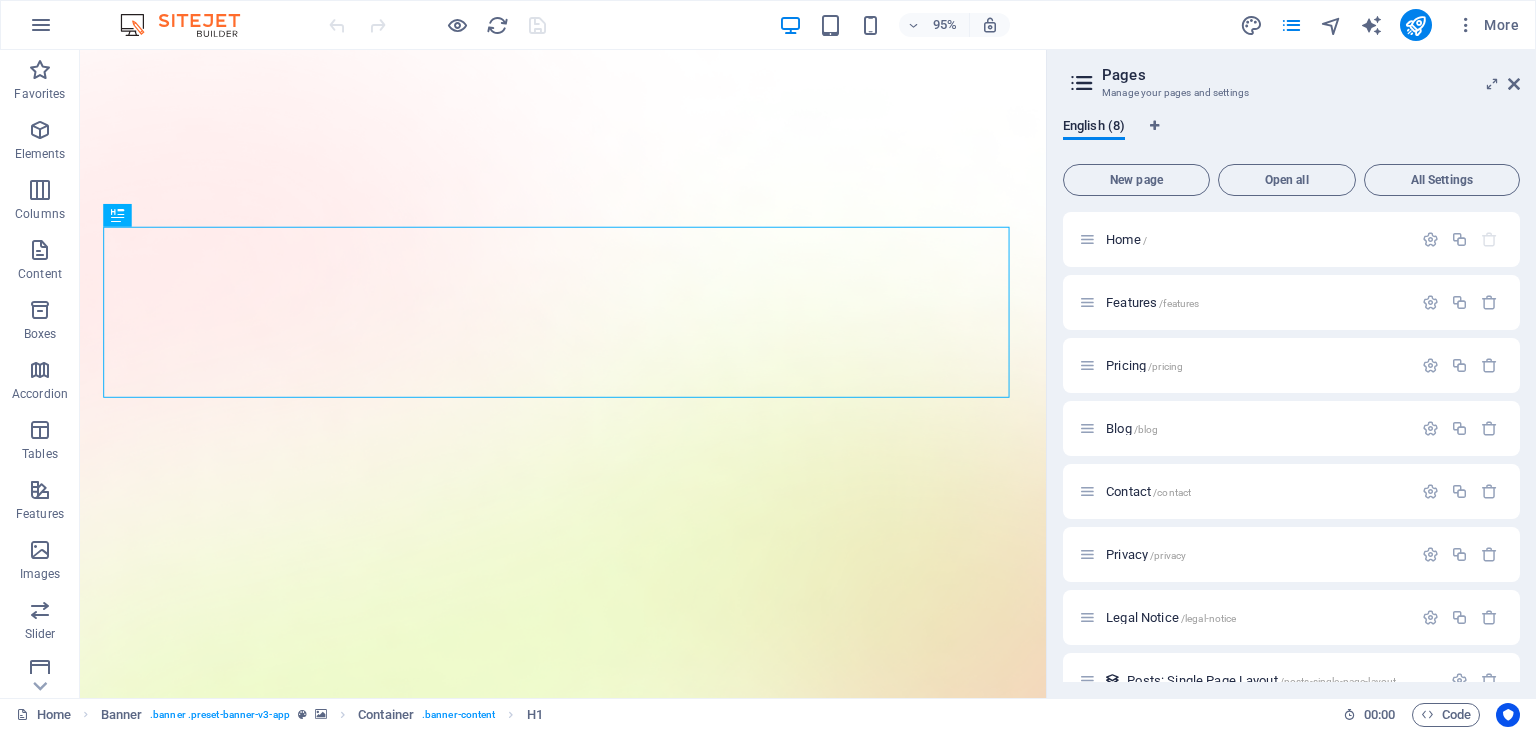 click on "More" at bounding box center (1487, 25) 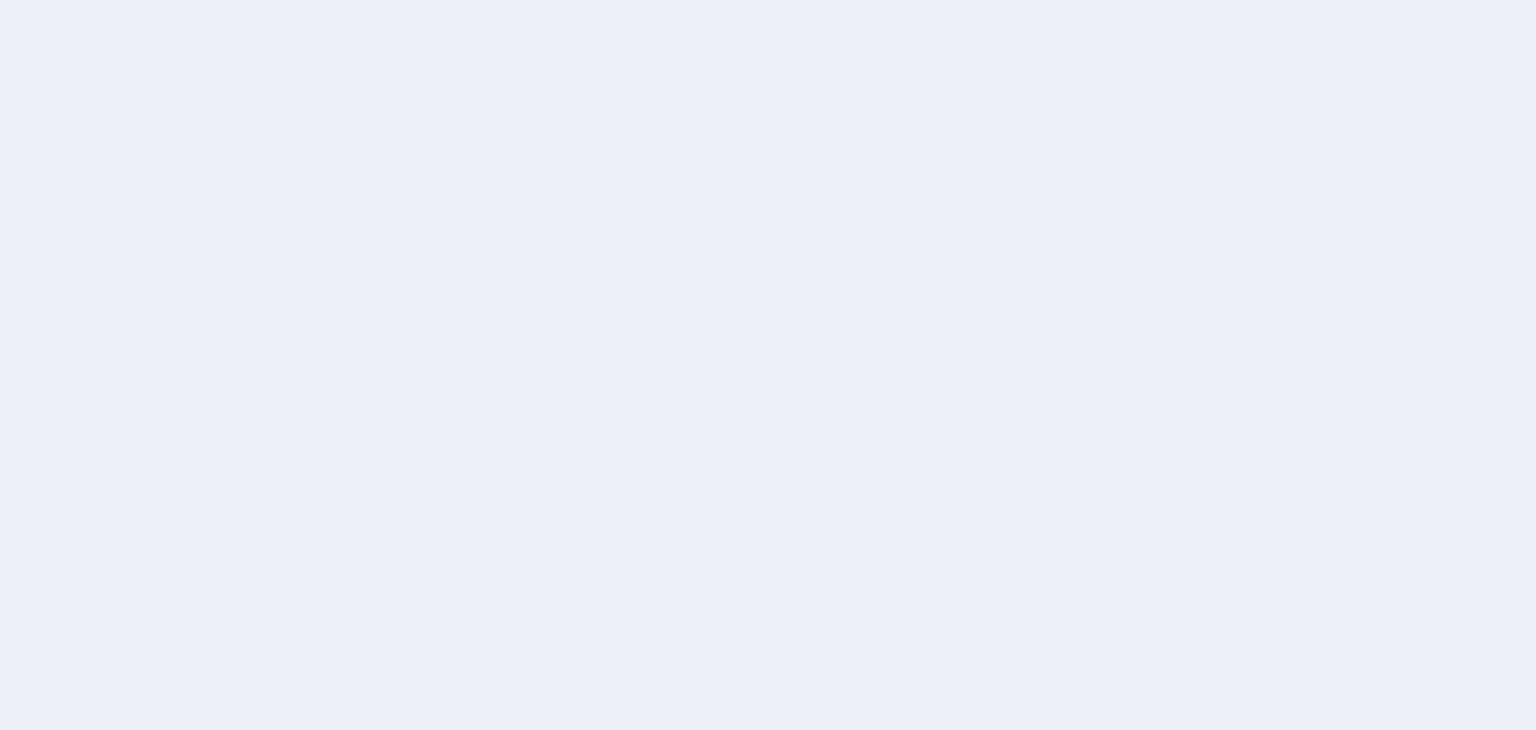scroll, scrollTop: 0, scrollLeft: 0, axis: both 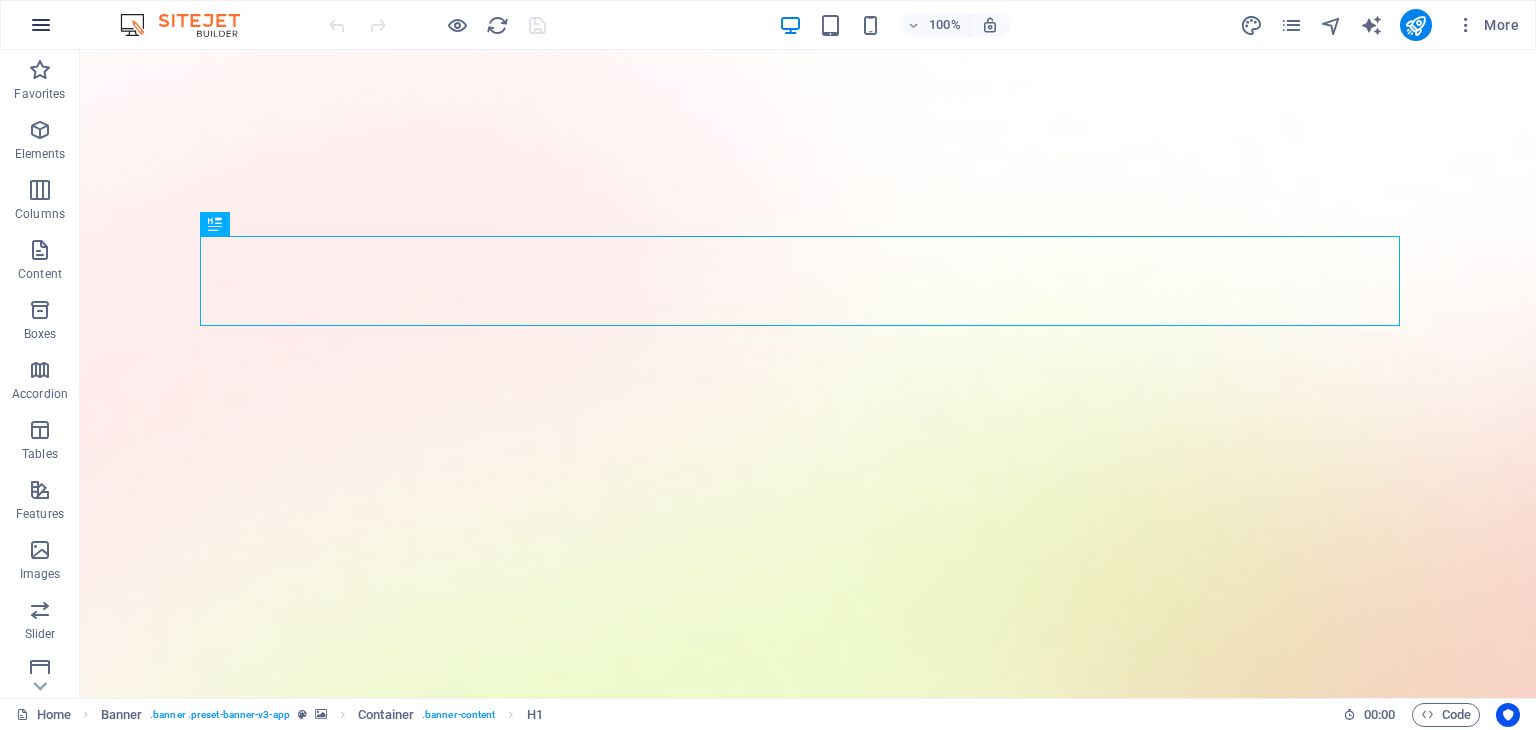 click at bounding box center [41, 25] 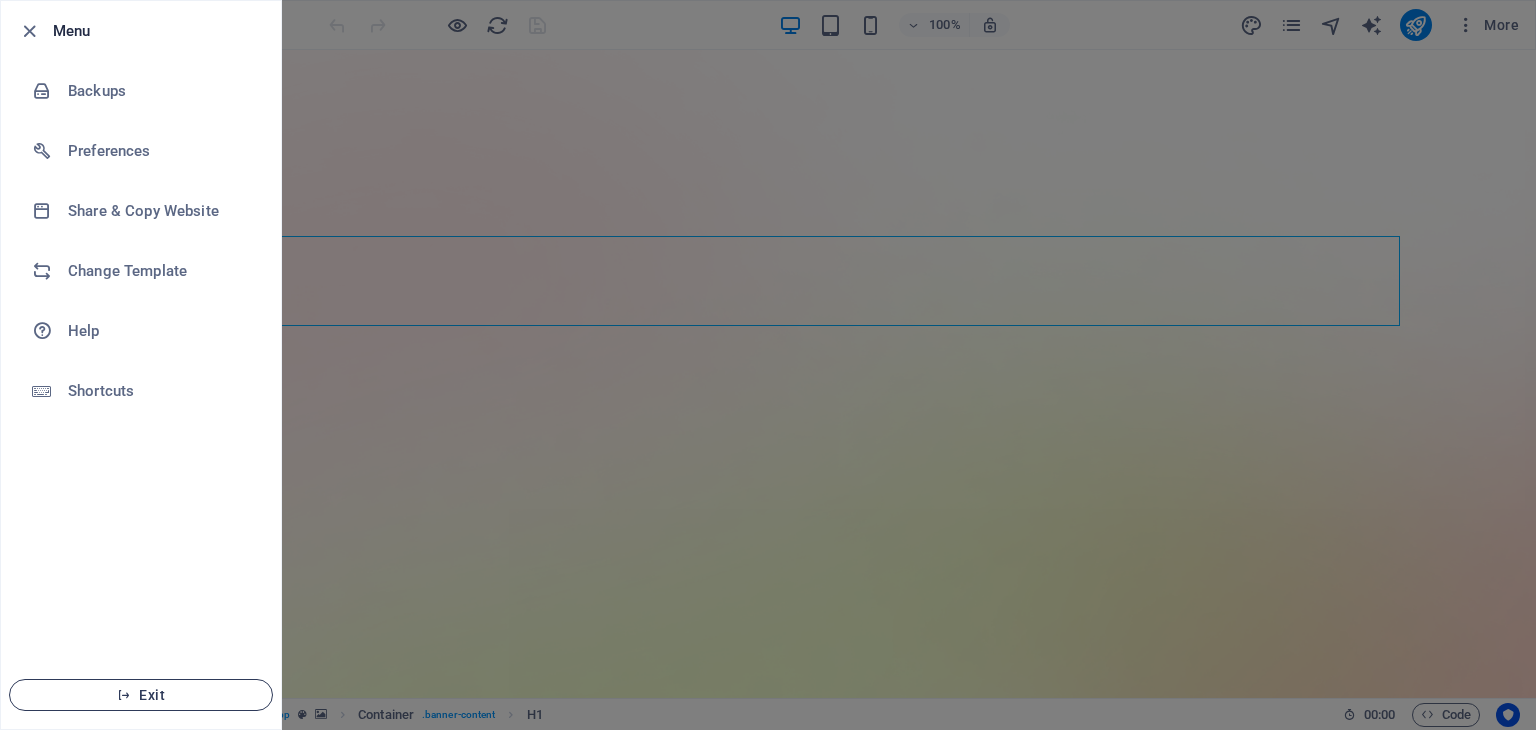 click on "Exit" at bounding box center (141, 695) 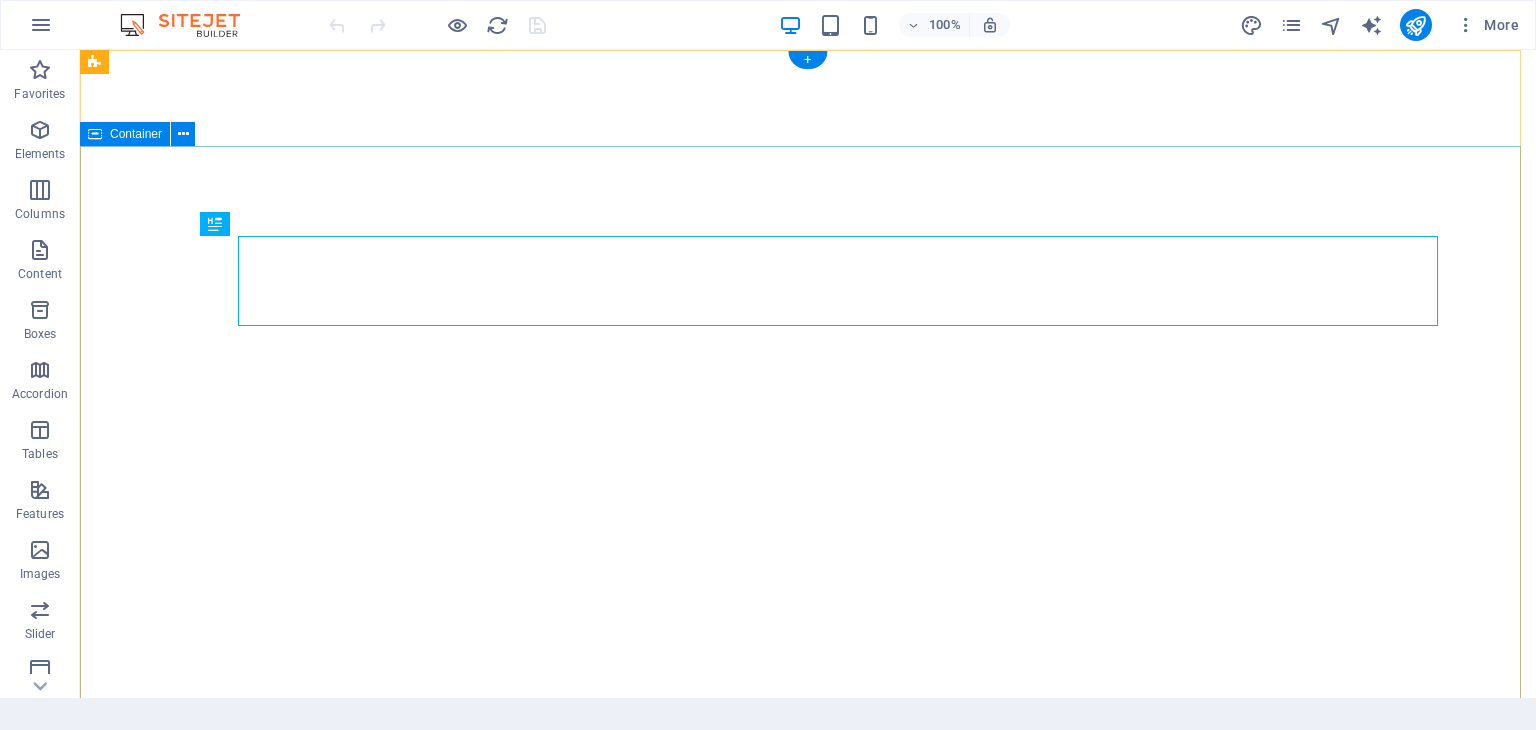 scroll, scrollTop: 0, scrollLeft: 0, axis: both 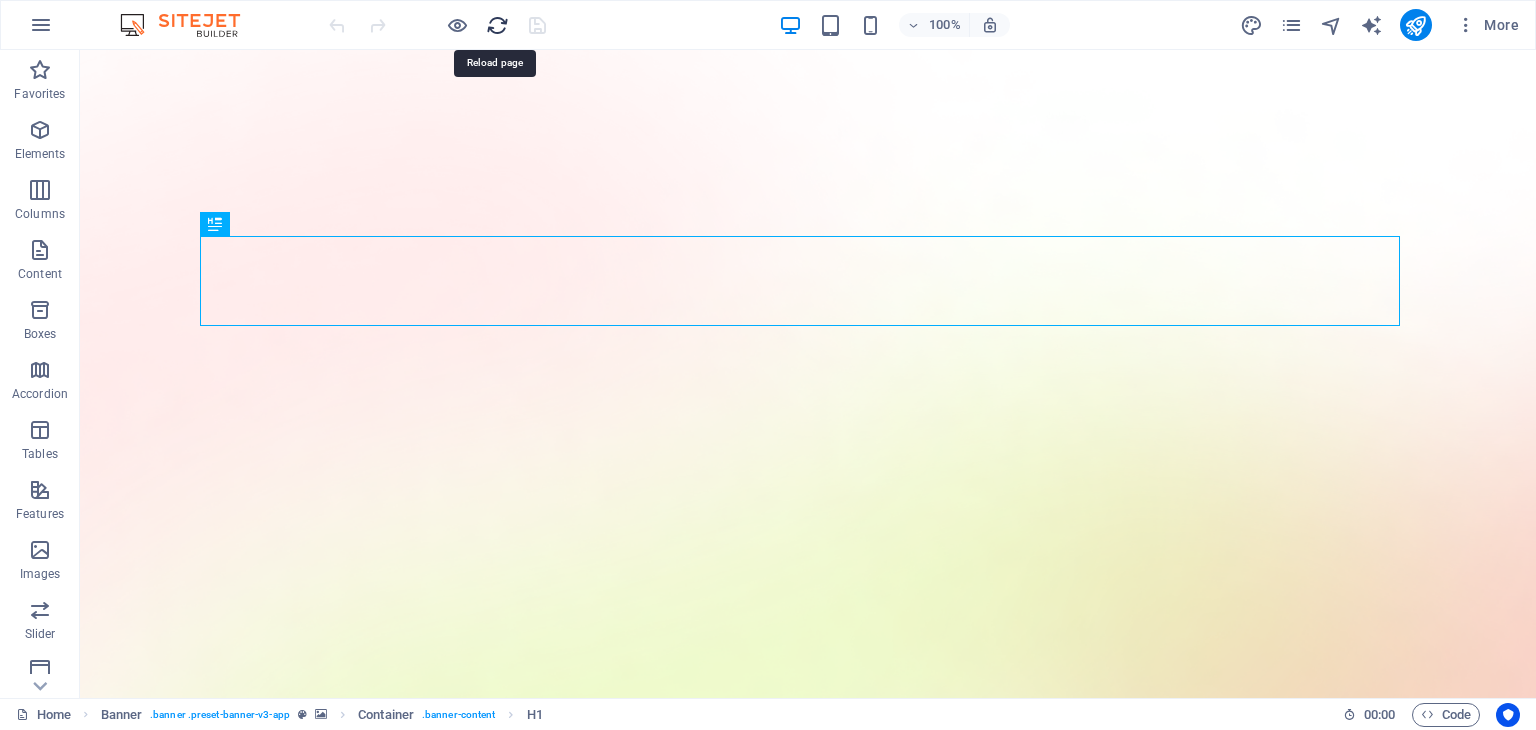 click at bounding box center [497, 25] 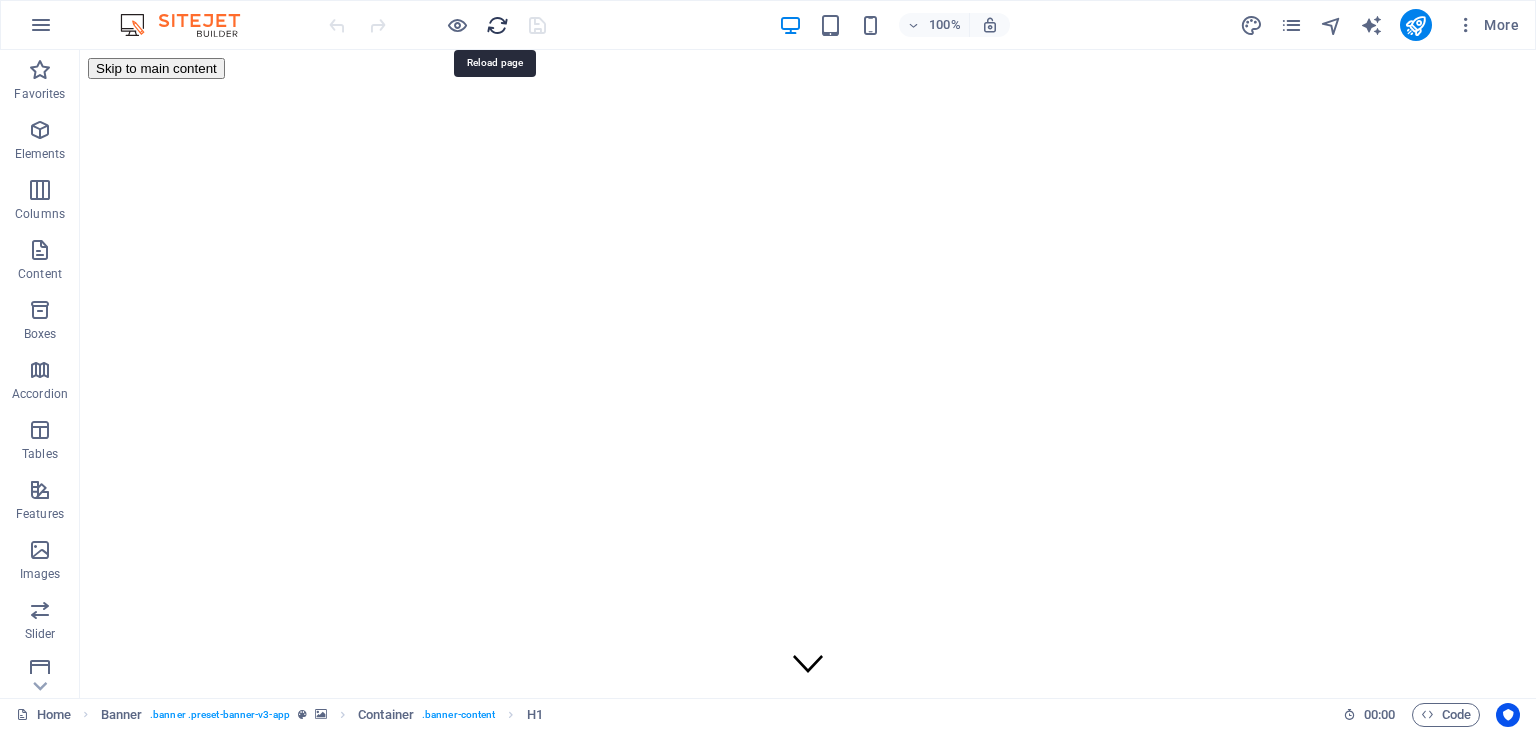 scroll, scrollTop: 0, scrollLeft: 0, axis: both 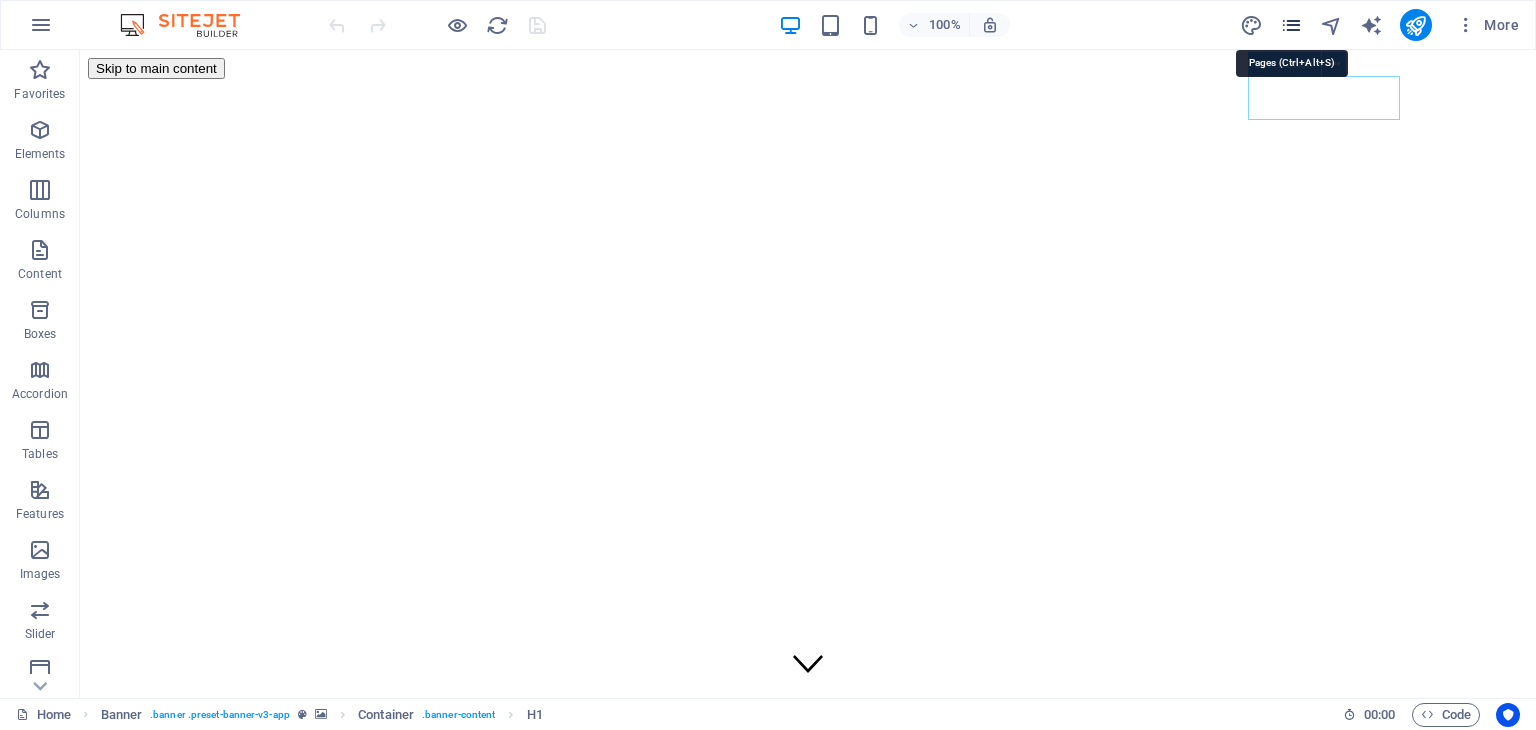 click at bounding box center (1291, 25) 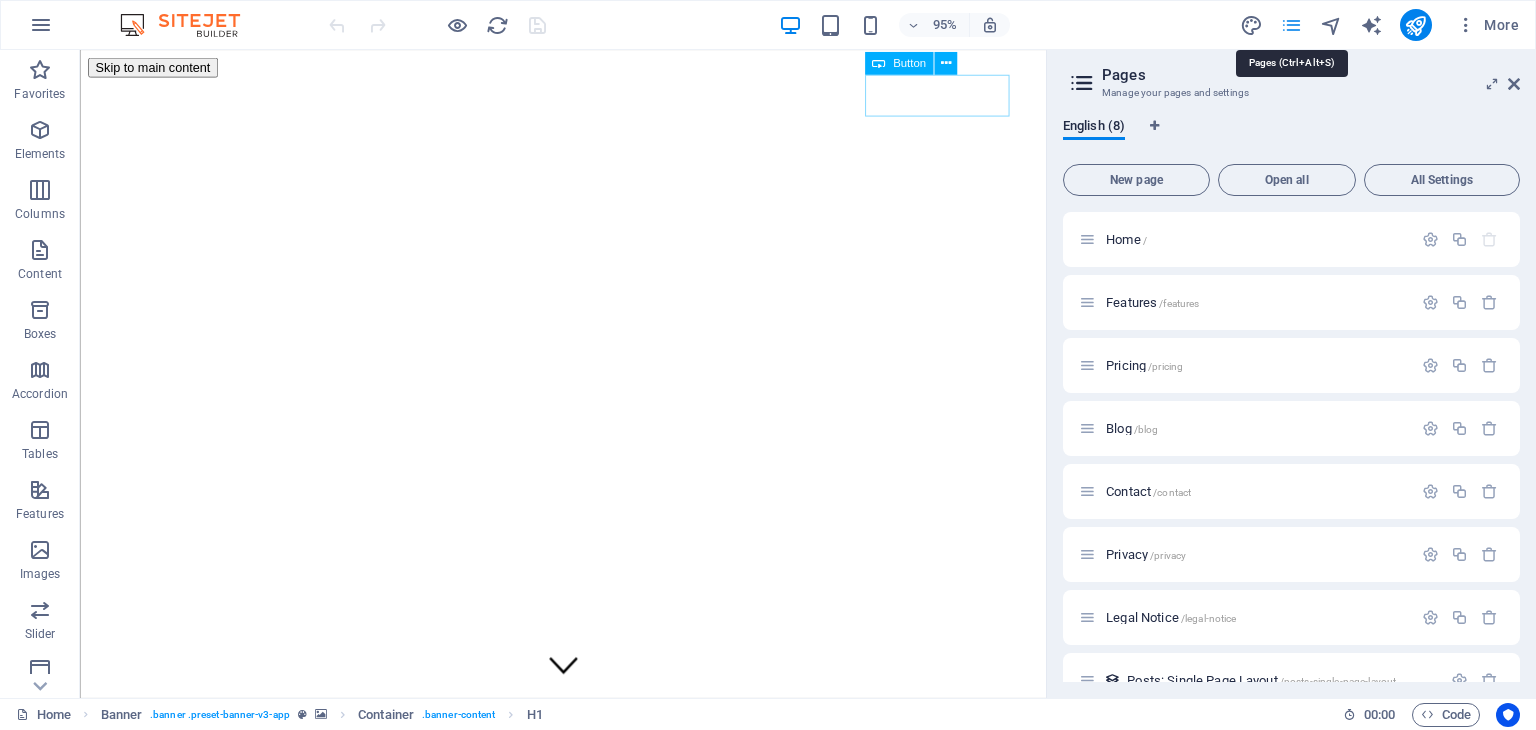 click at bounding box center (1291, 25) 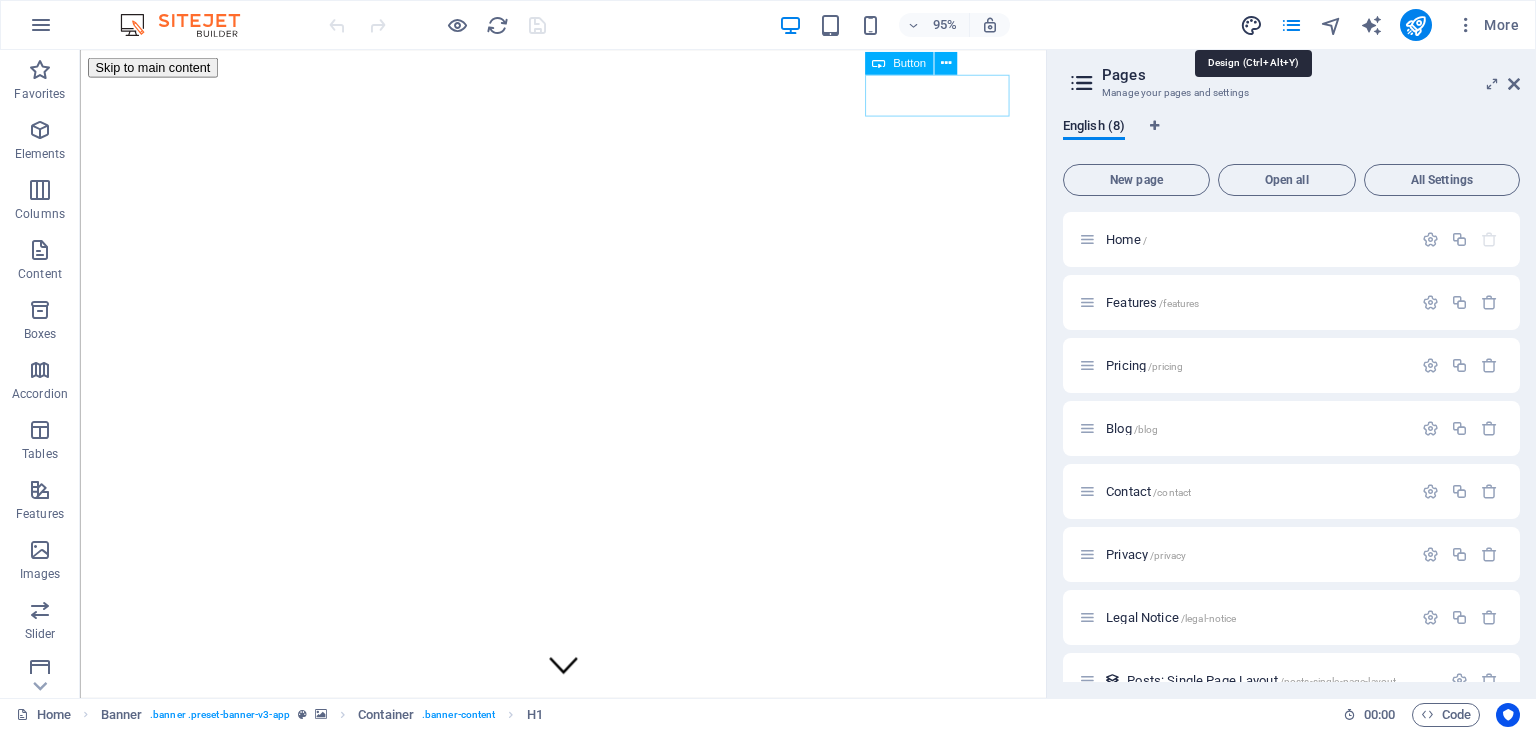 click at bounding box center [1251, 25] 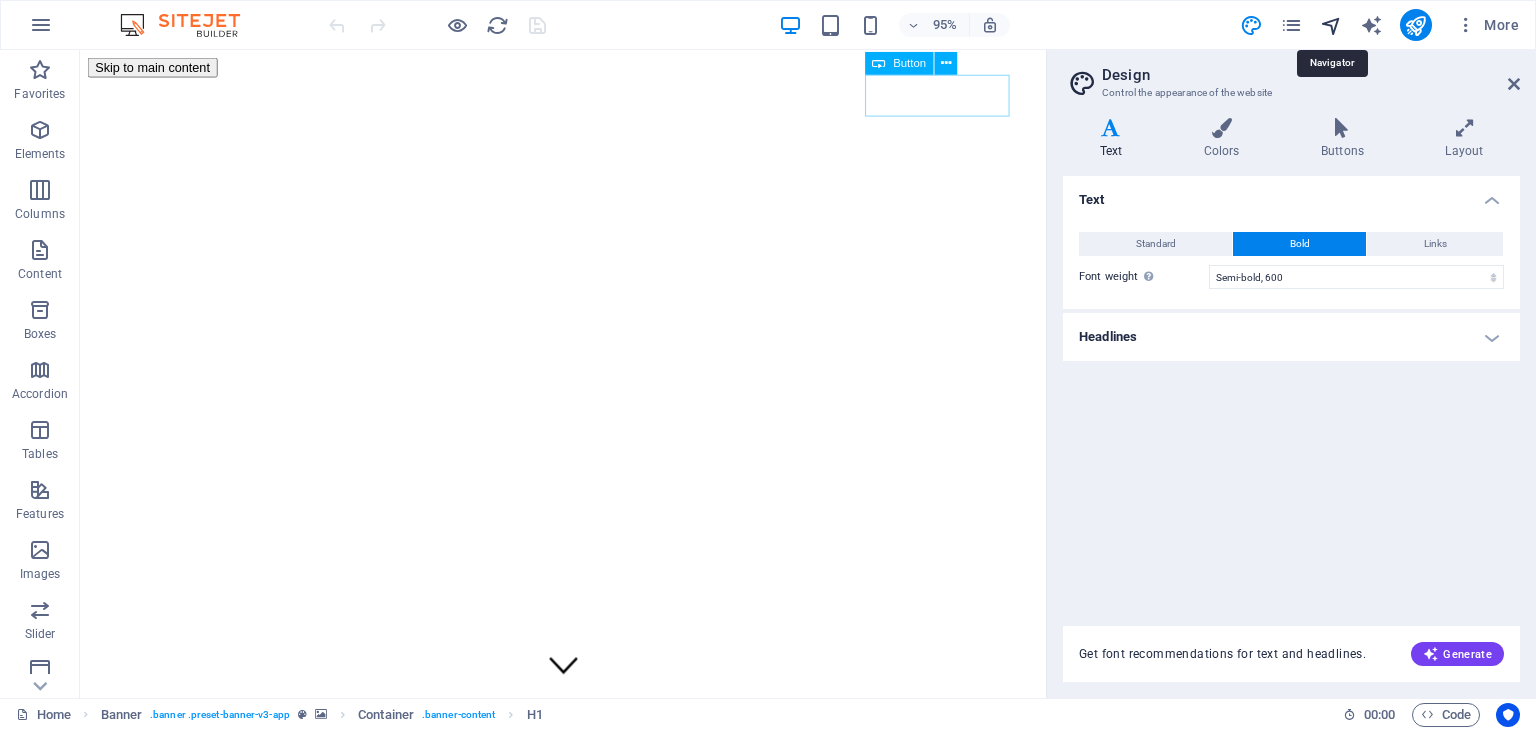 click at bounding box center [1331, 25] 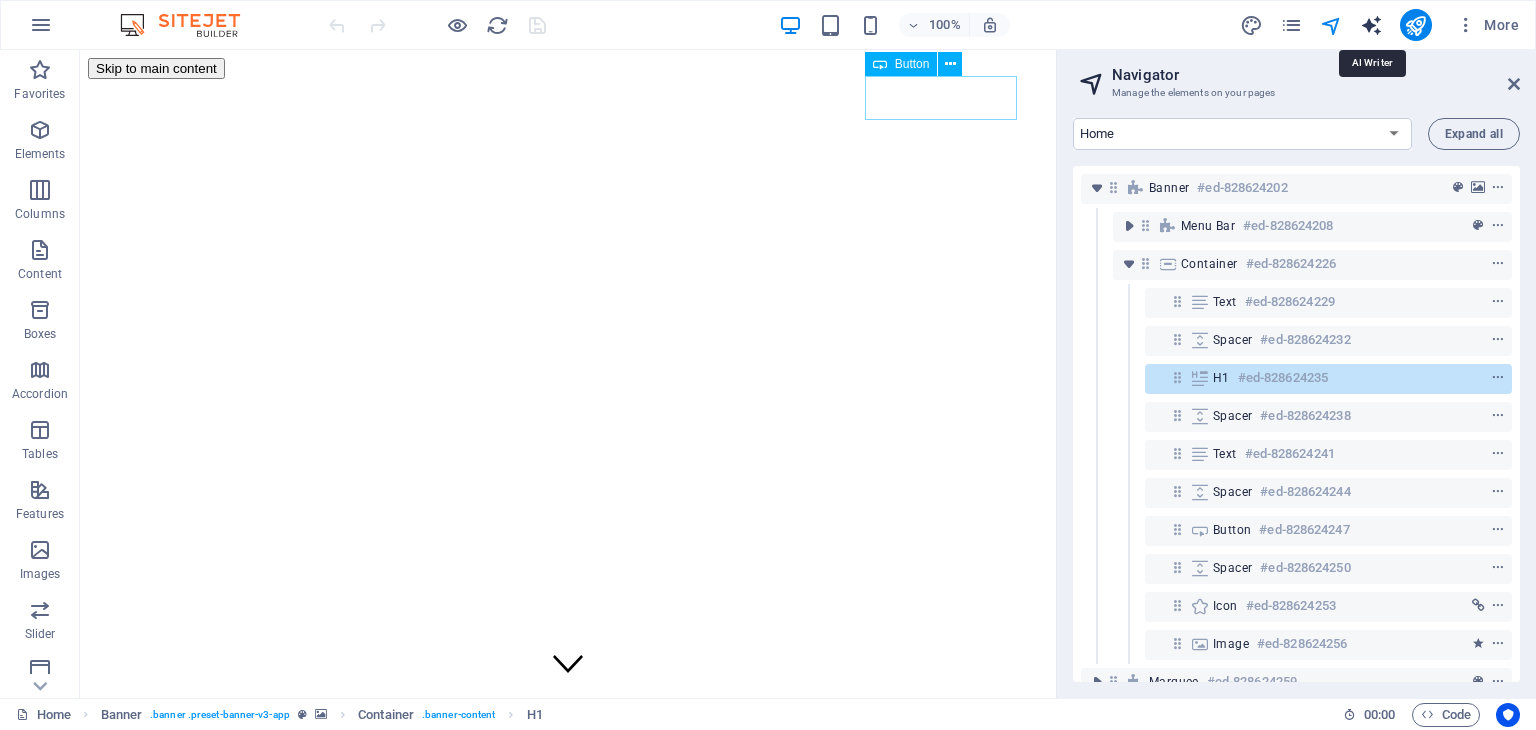 click at bounding box center (1371, 25) 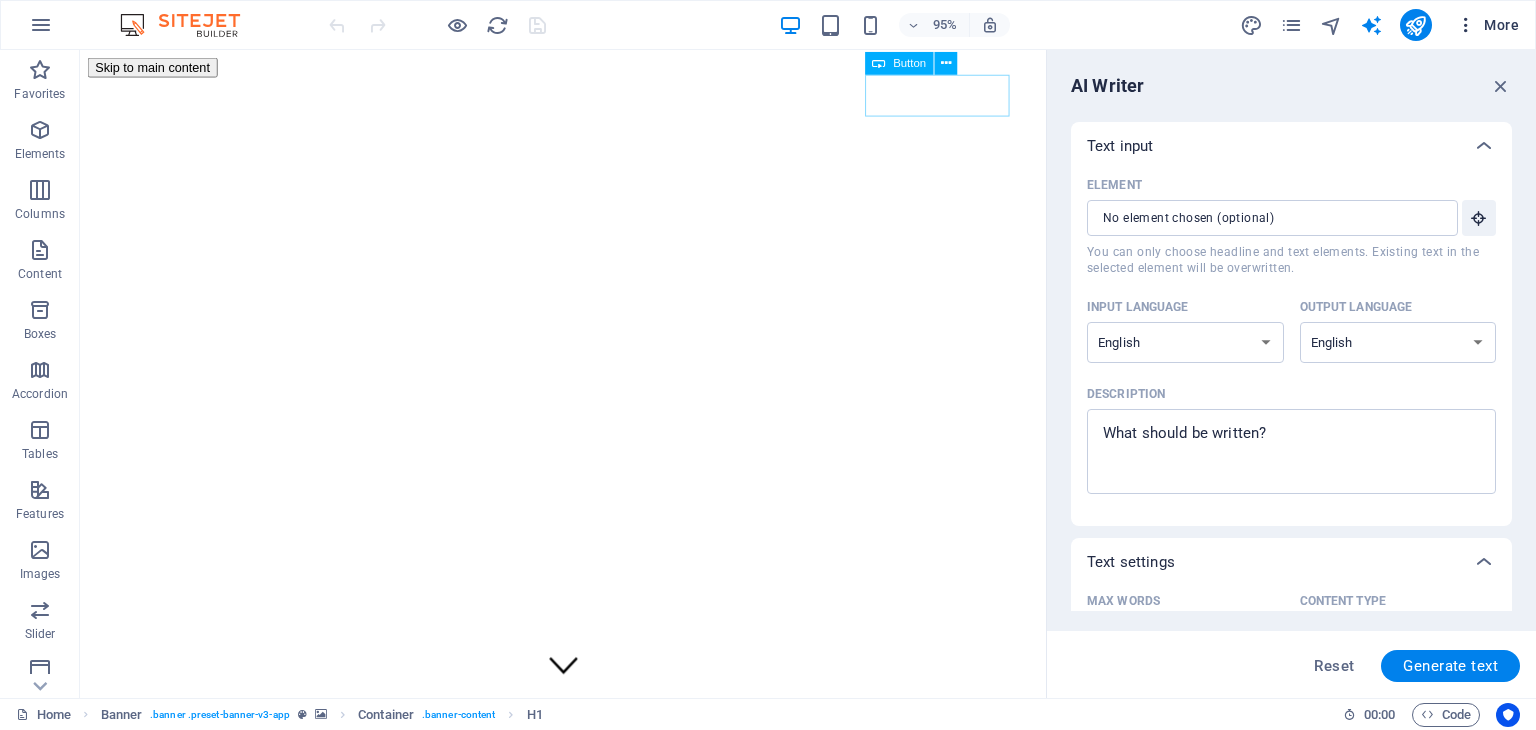 click at bounding box center [1466, 25] 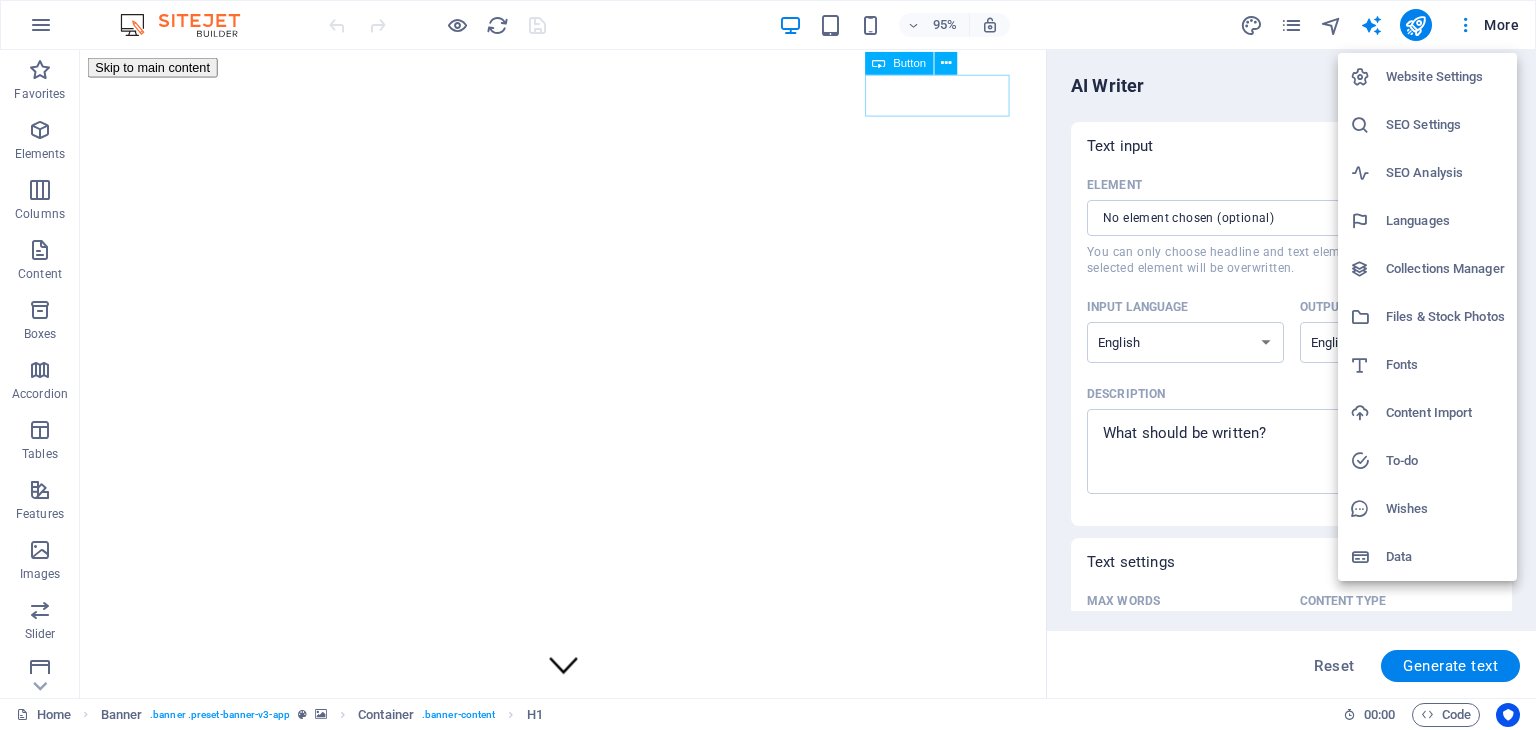 click at bounding box center (768, 365) 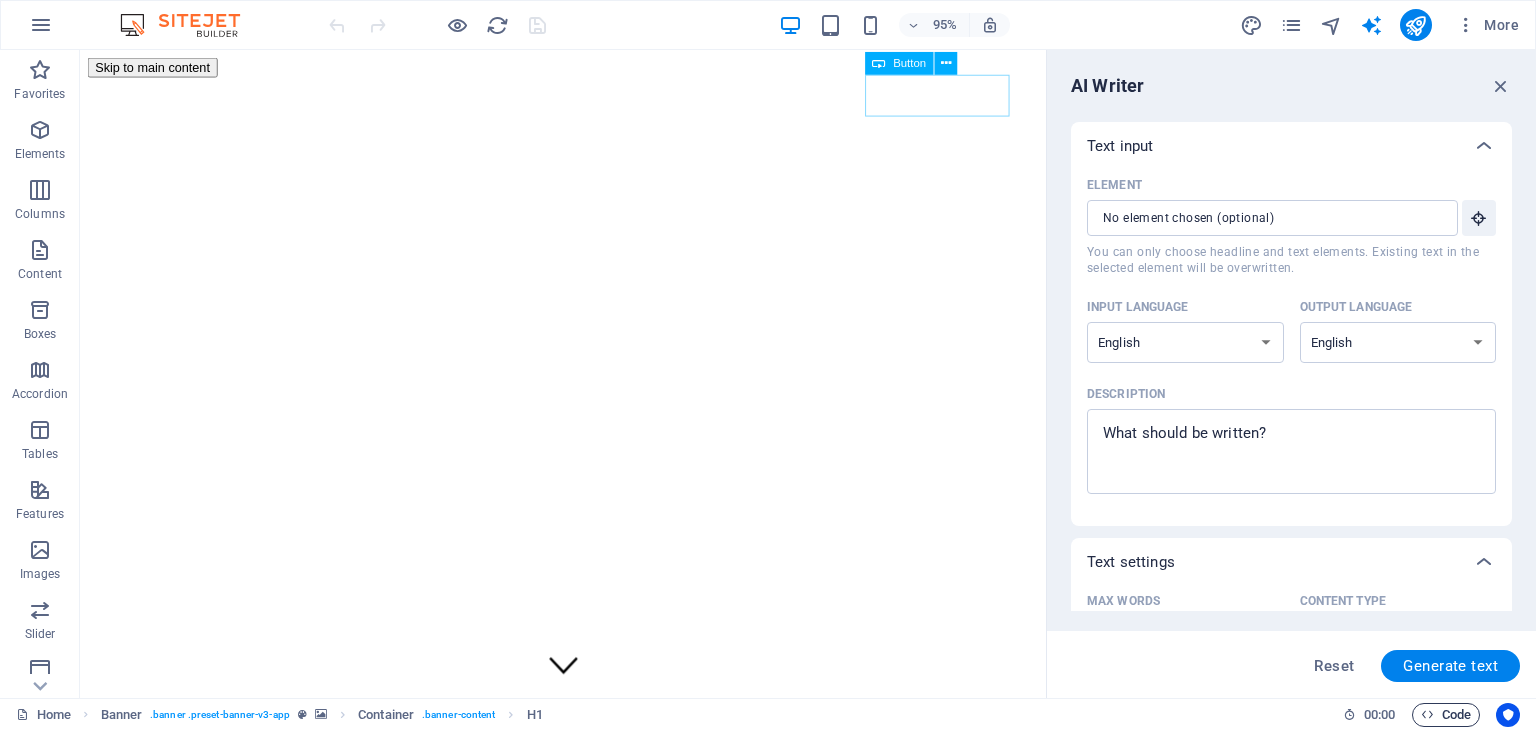 click at bounding box center [1427, 714] 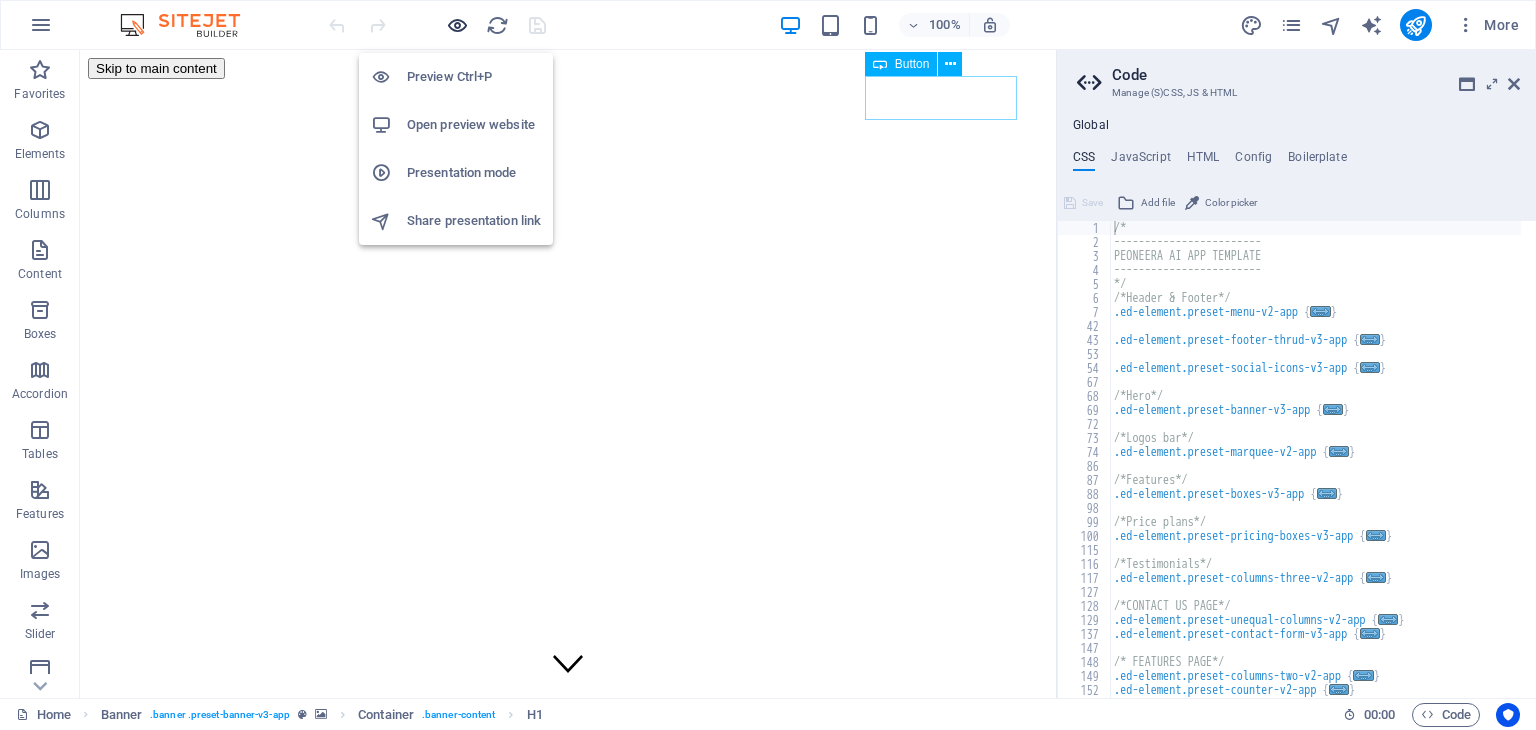 click at bounding box center (457, 25) 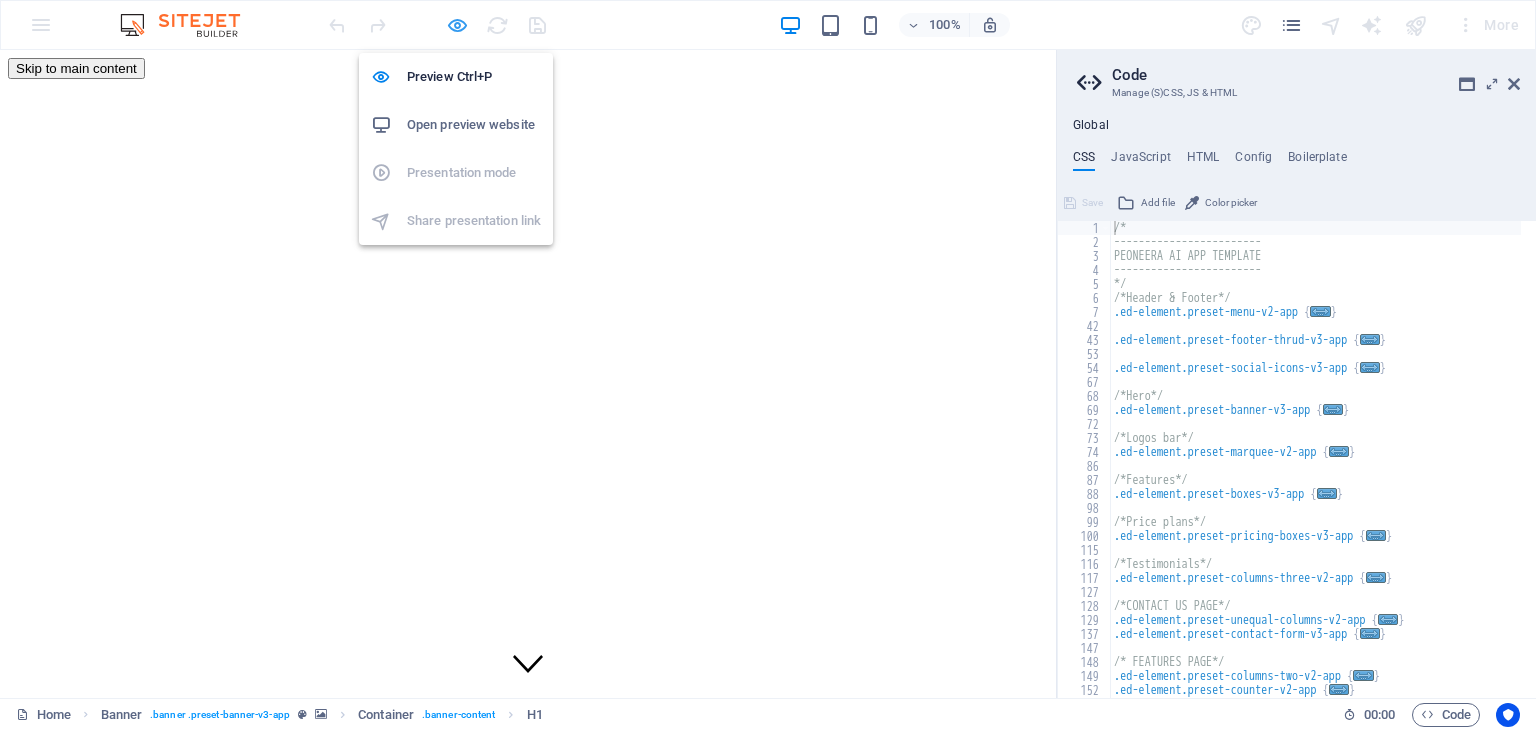 click at bounding box center [457, 25] 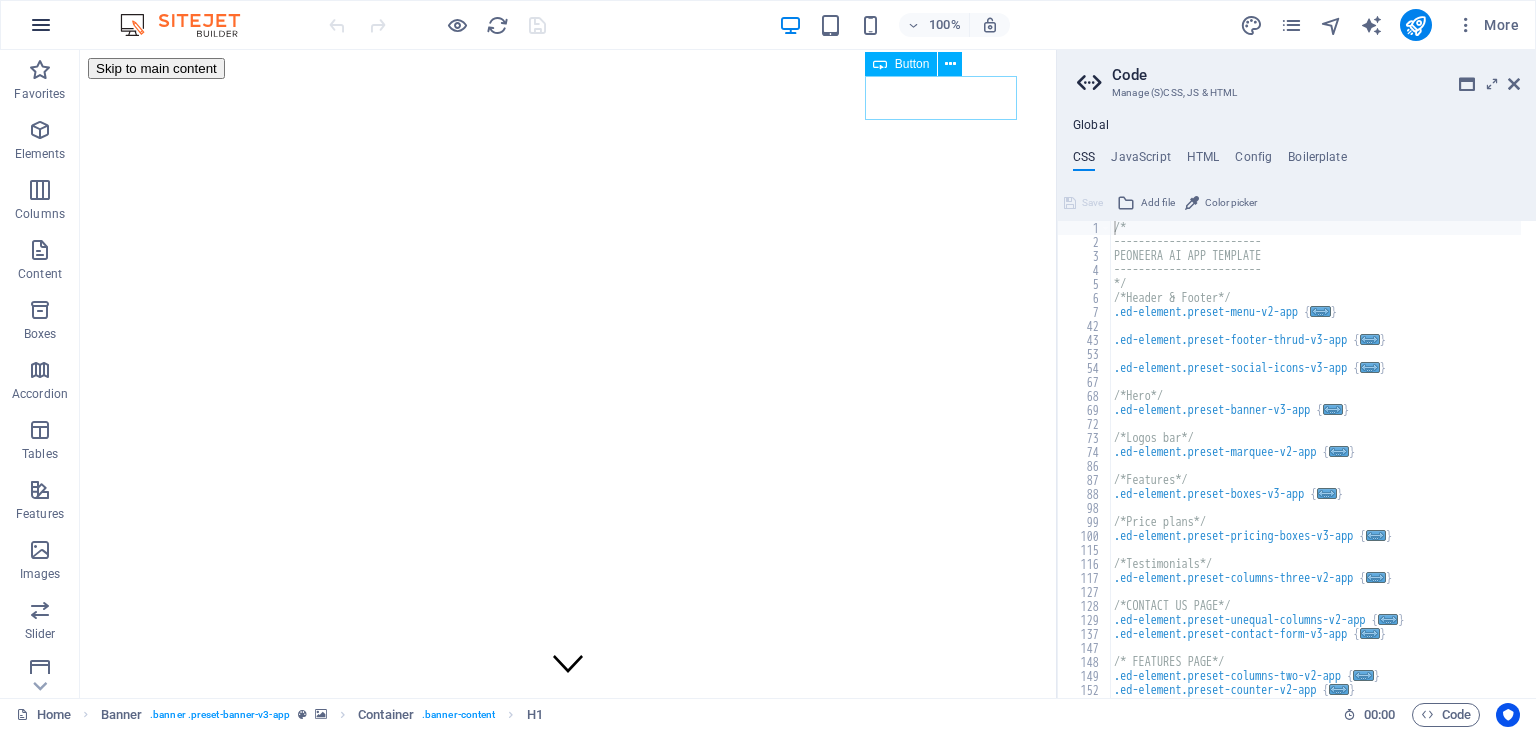 click at bounding box center (41, 25) 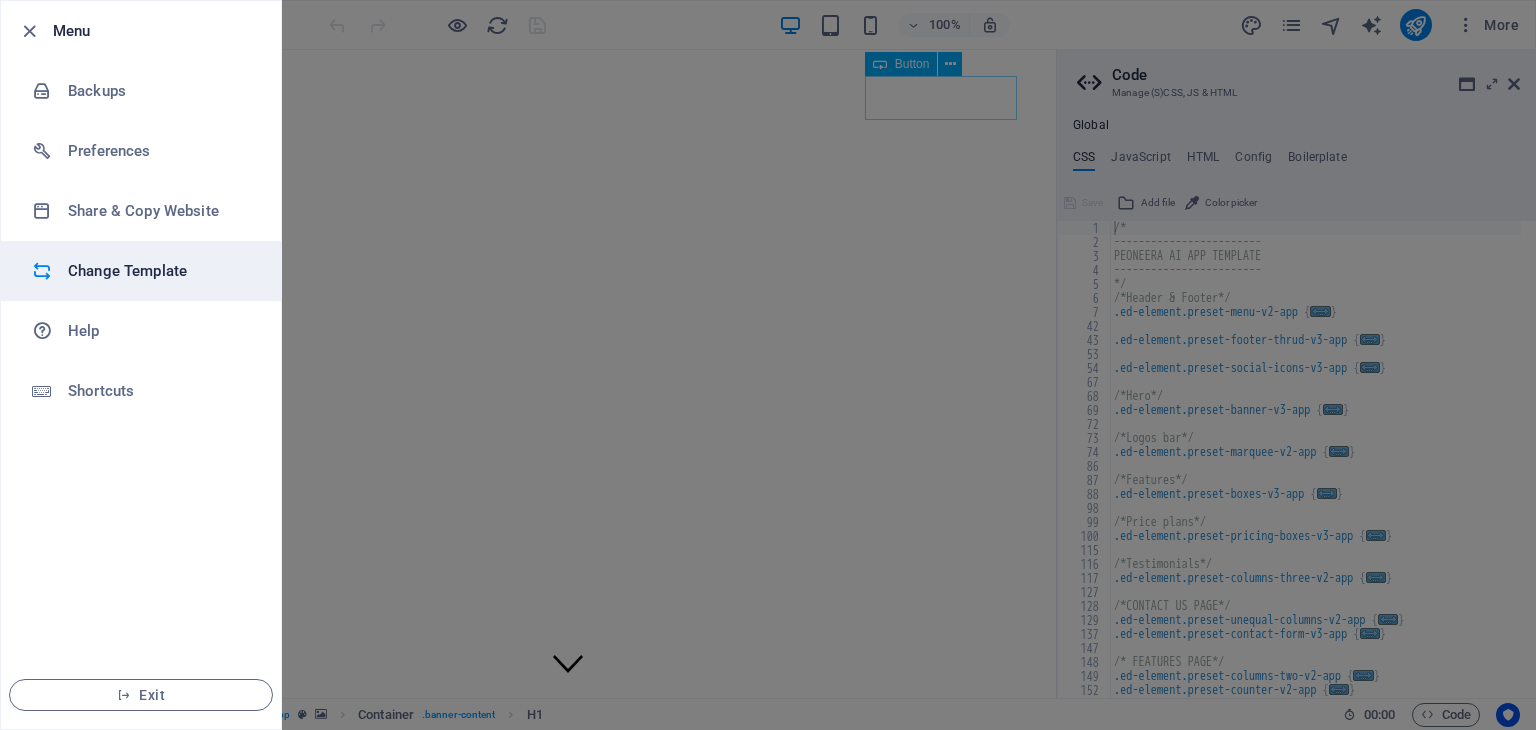 click on "Change Template" at bounding box center (160, 271) 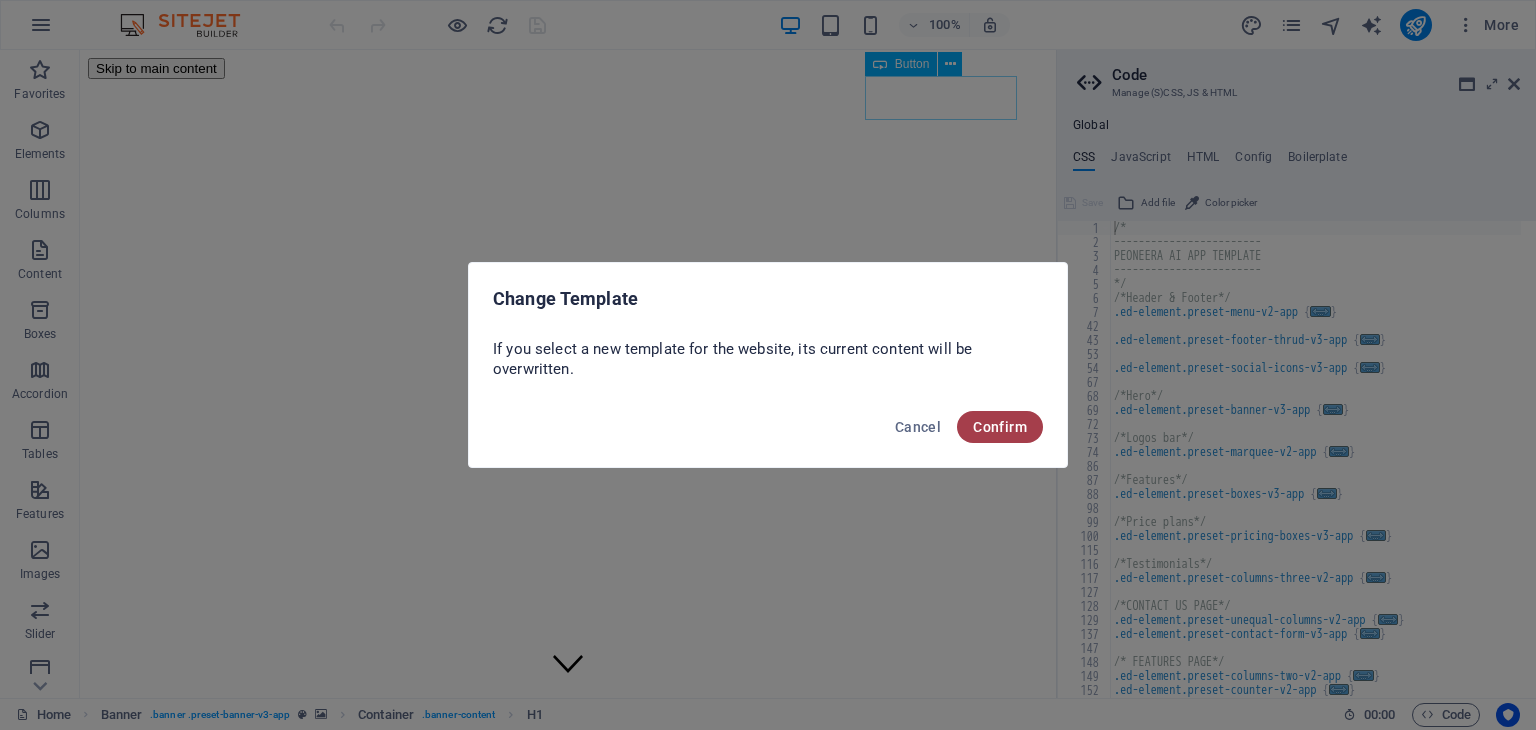 click on "Confirm" at bounding box center (1000, 427) 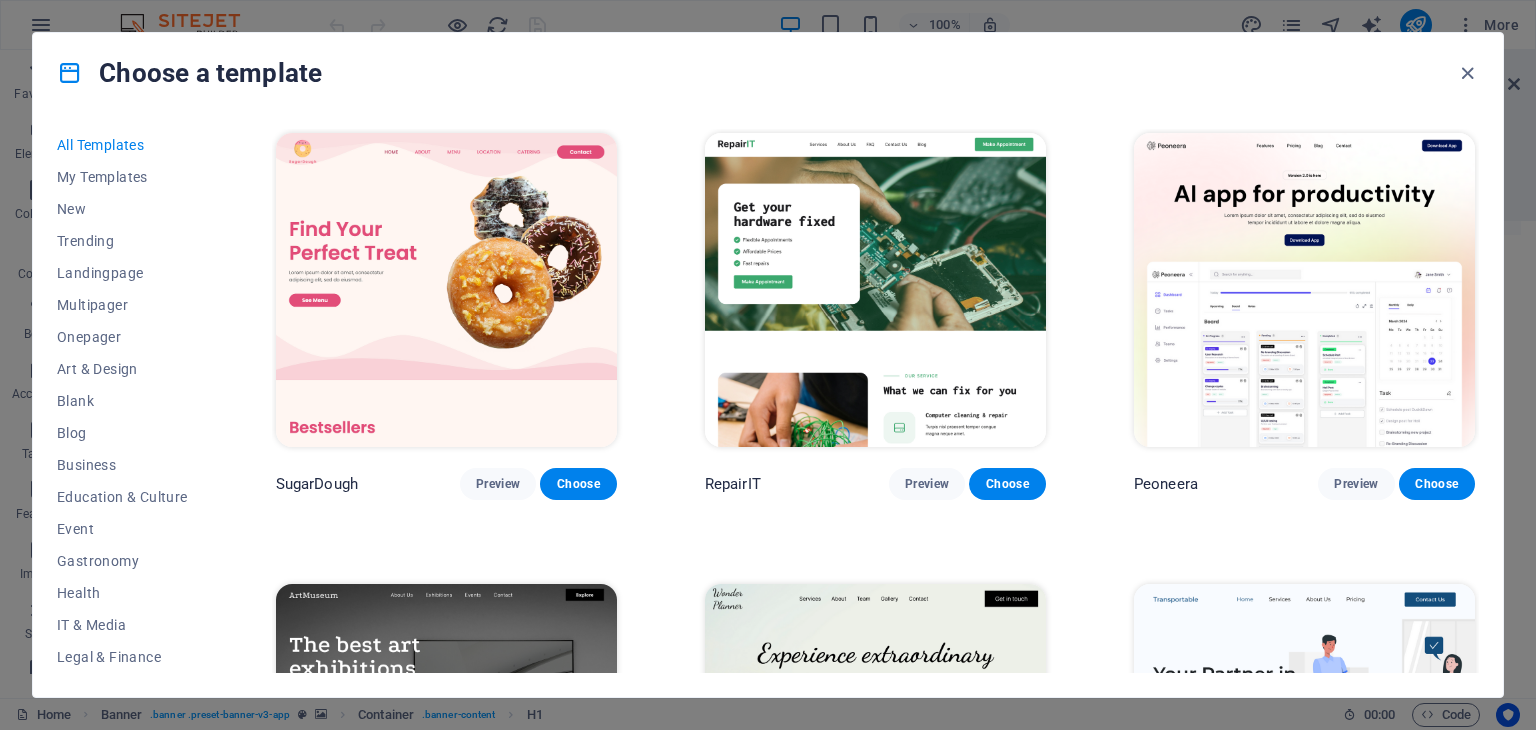 drag, startPoint x: 214, startPoint y: 269, endPoint x: 216, endPoint y: 333, distance: 64.03124 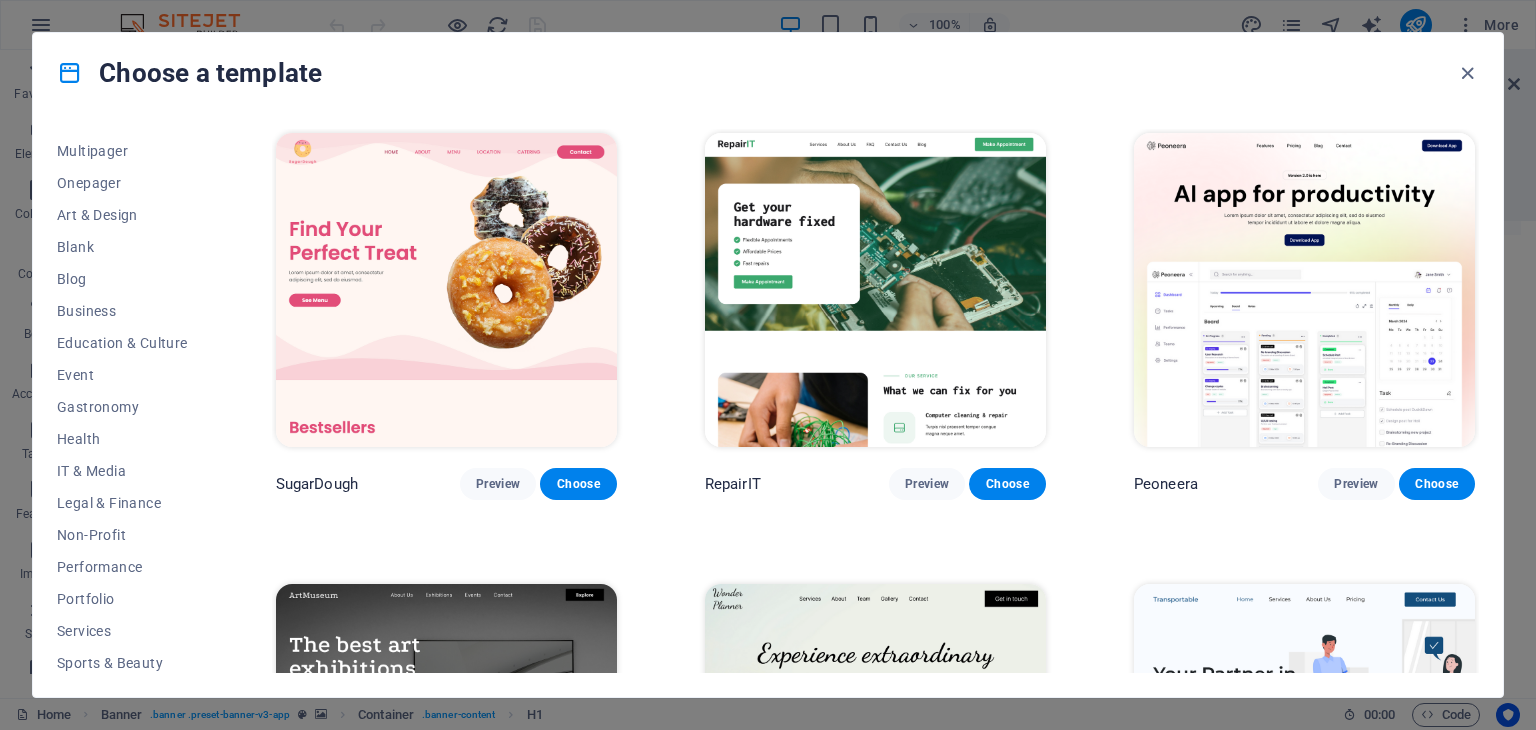 scroll, scrollTop: 256, scrollLeft: 0, axis: vertical 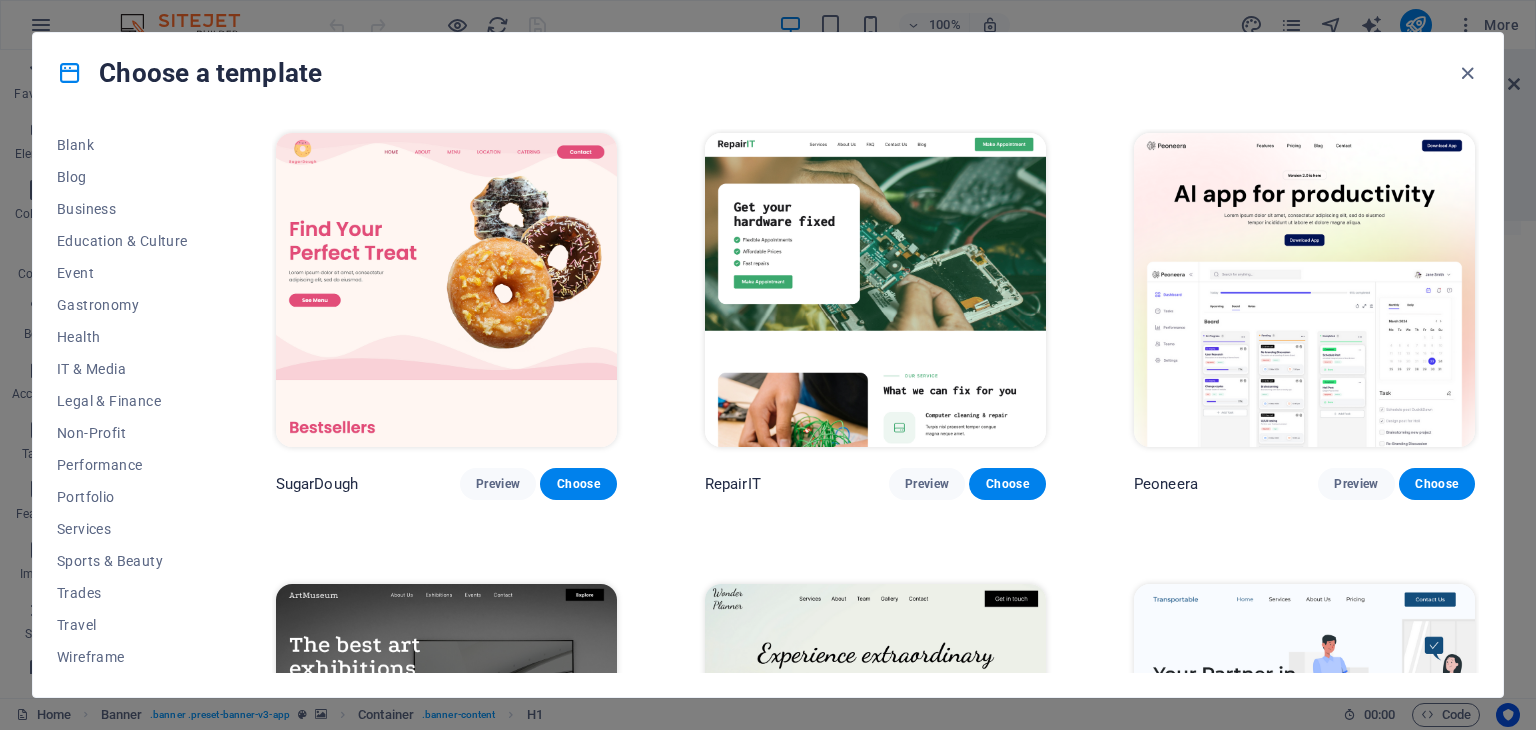 click on "All Templates My Templates New Trending Landingpage Multipager Onepager Art & Design Blank Blog Business Education & Culture Event Gastronomy Health IT & Media Legal & Finance Non-Profit Performance Portfolio Services Sports & Beauty Trades Travel Wireframe" at bounding box center [134, 401] 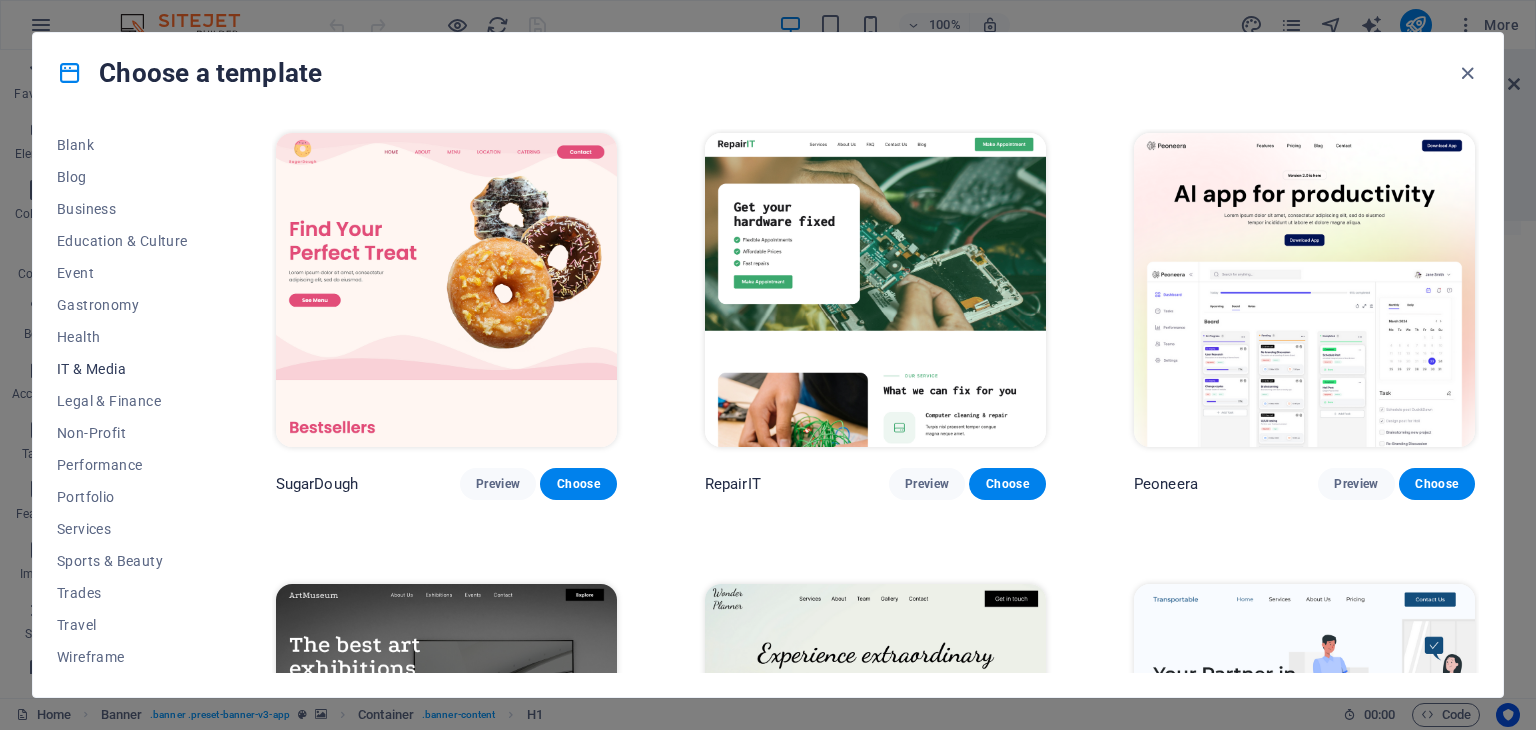 click on "IT & Media" at bounding box center (122, 369) 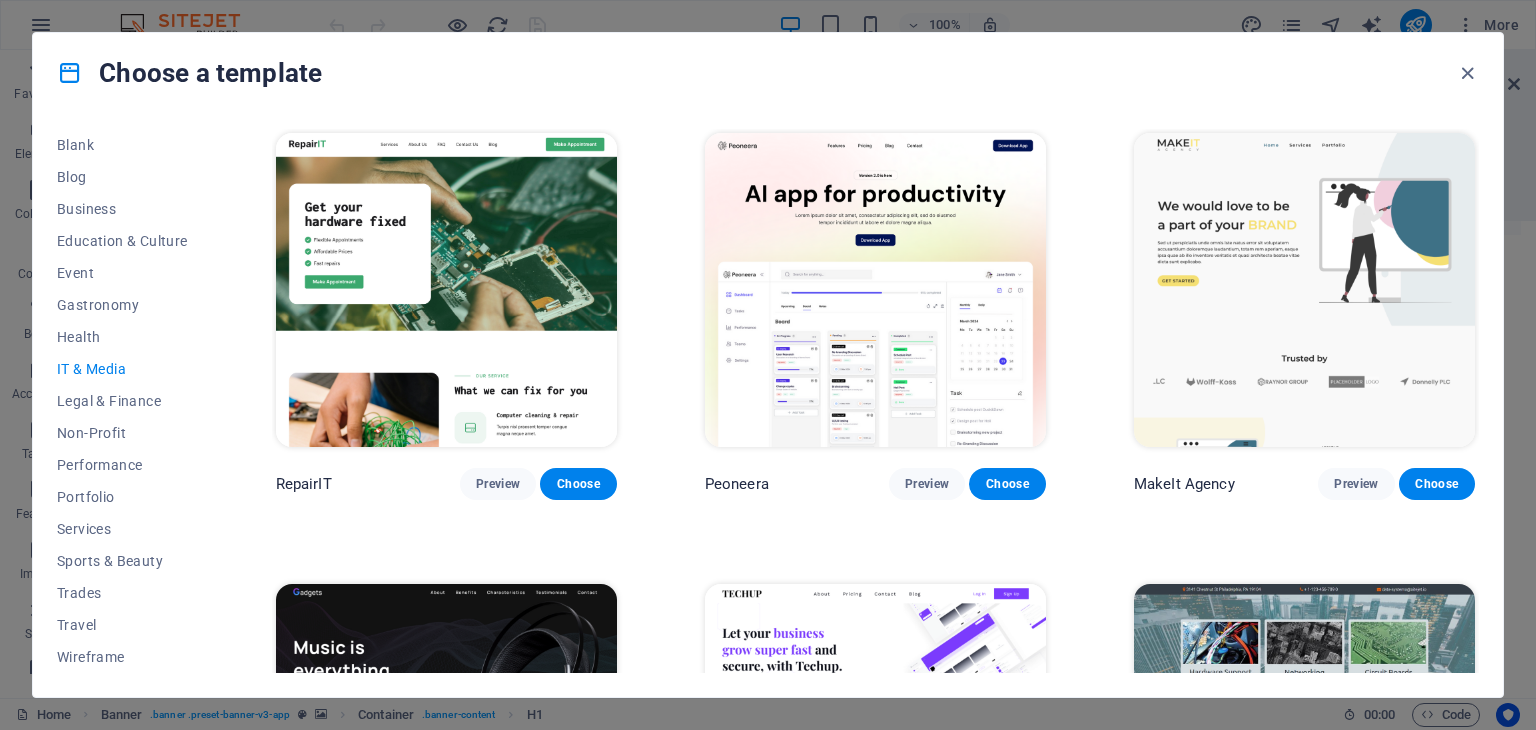 click on "IT & Media" at bounding box center (122, 369) 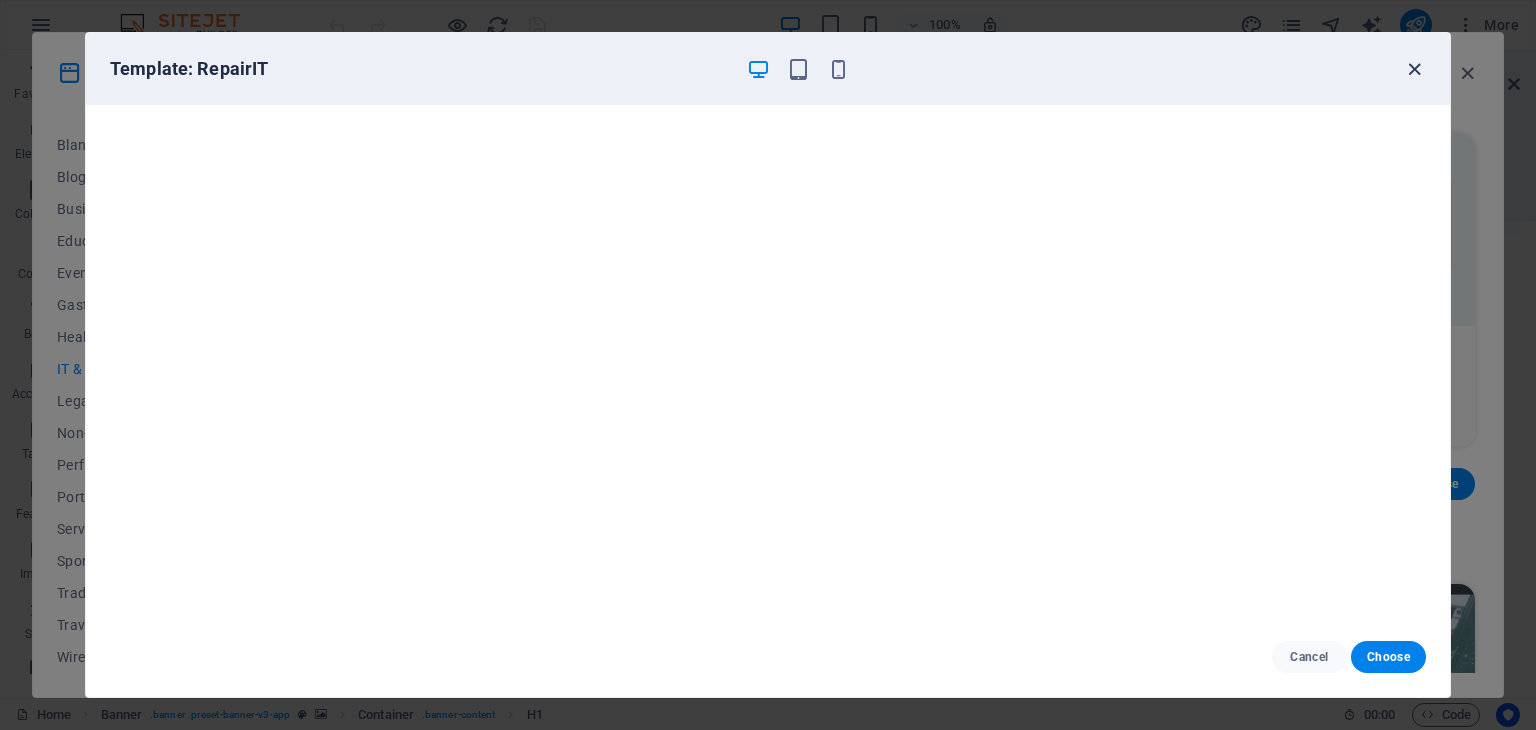 click at bounding box center (1414, 69) 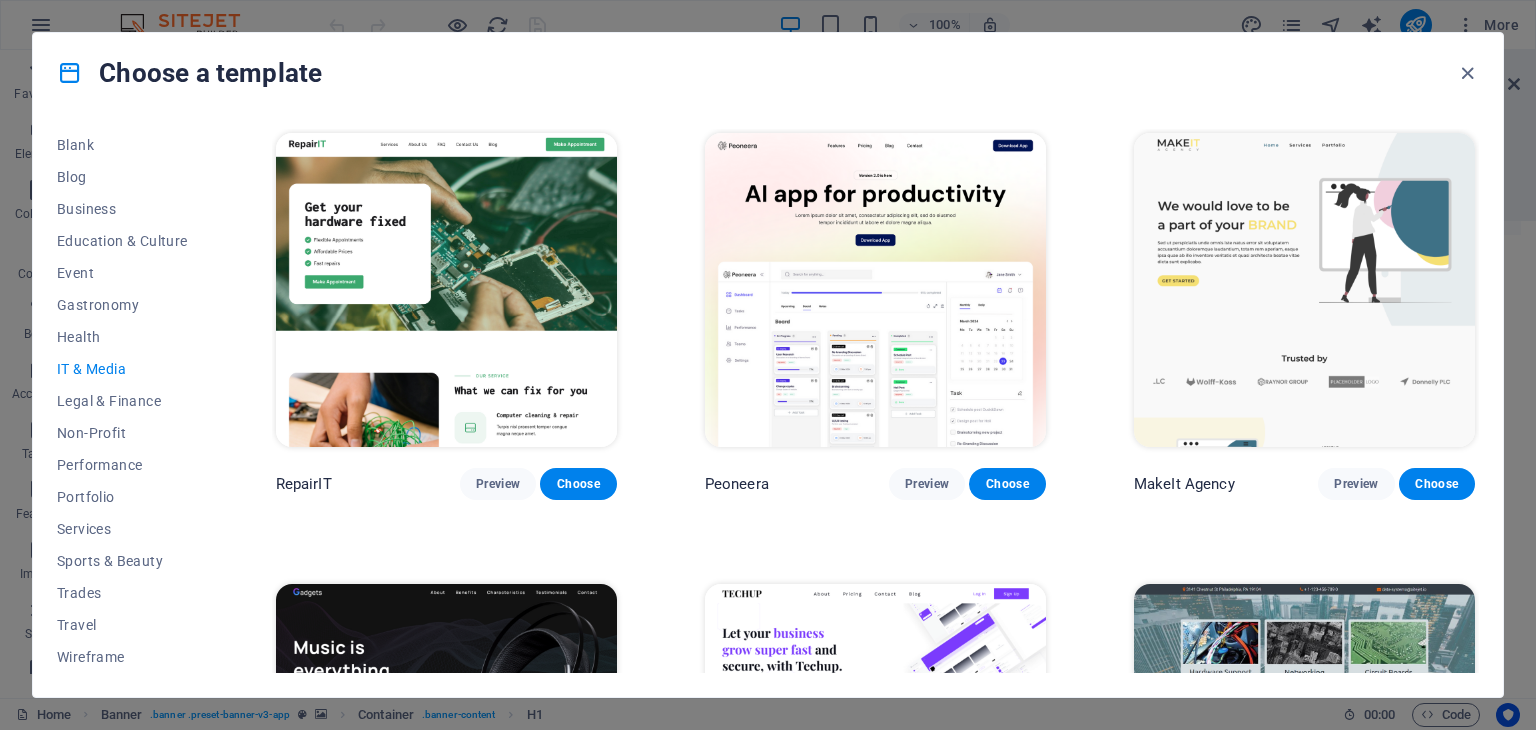 drag, startPoint x: 1480, startPoint y: 161, endPoint x: 1477, endPoint y: 175, distance: 14.3178215 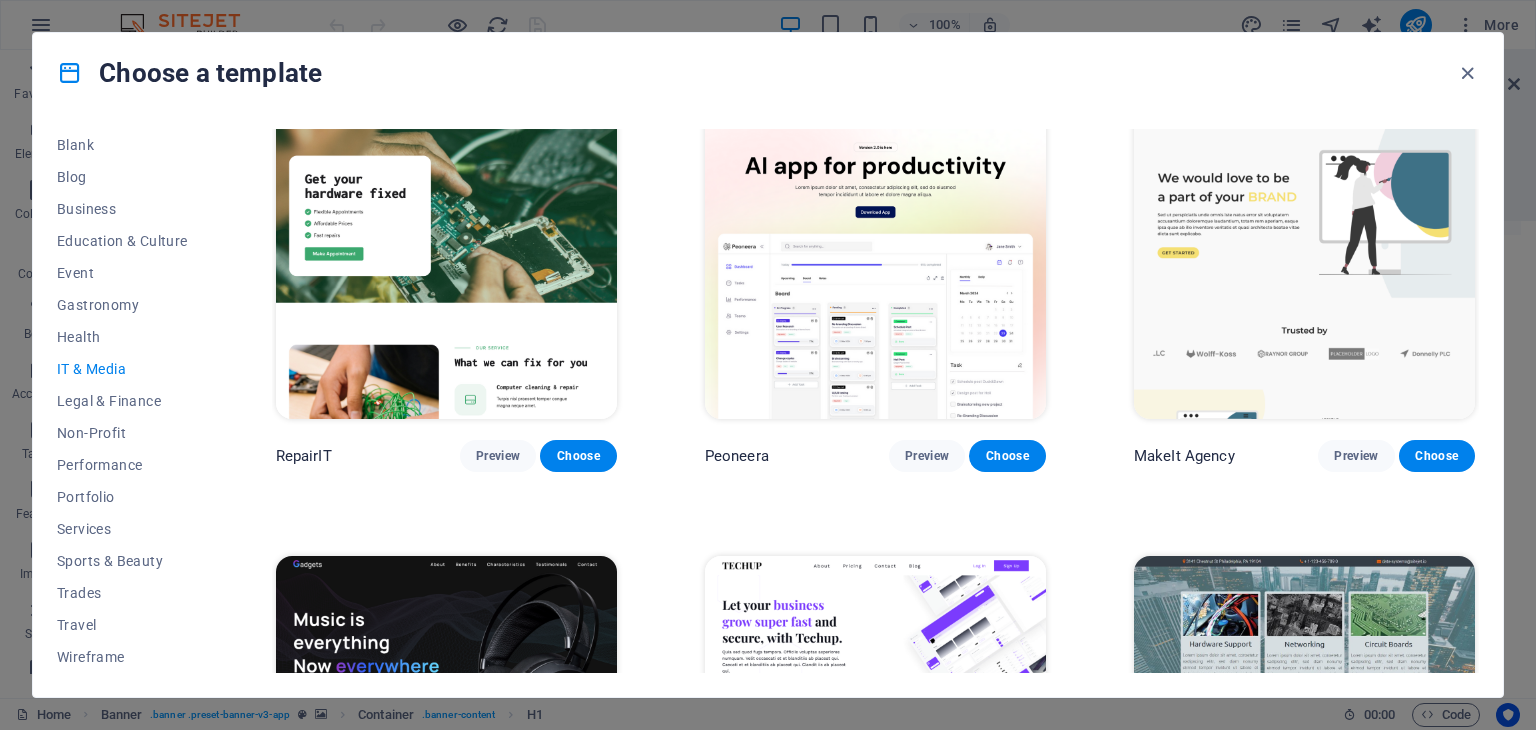 scroll, scrollTop: 0, scrollLeft: 0, axis: both 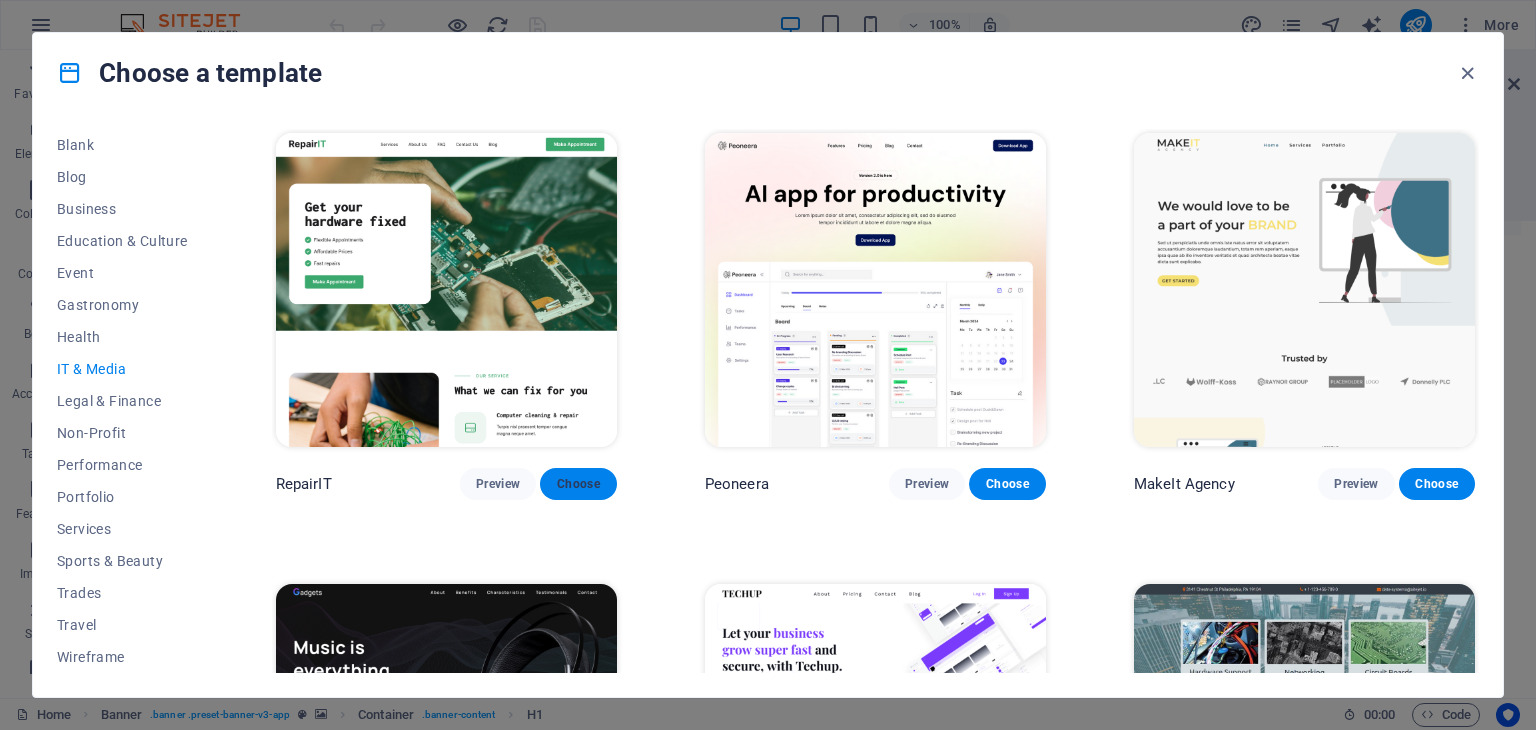 click on "Choose" at bounding box center [578, 484] 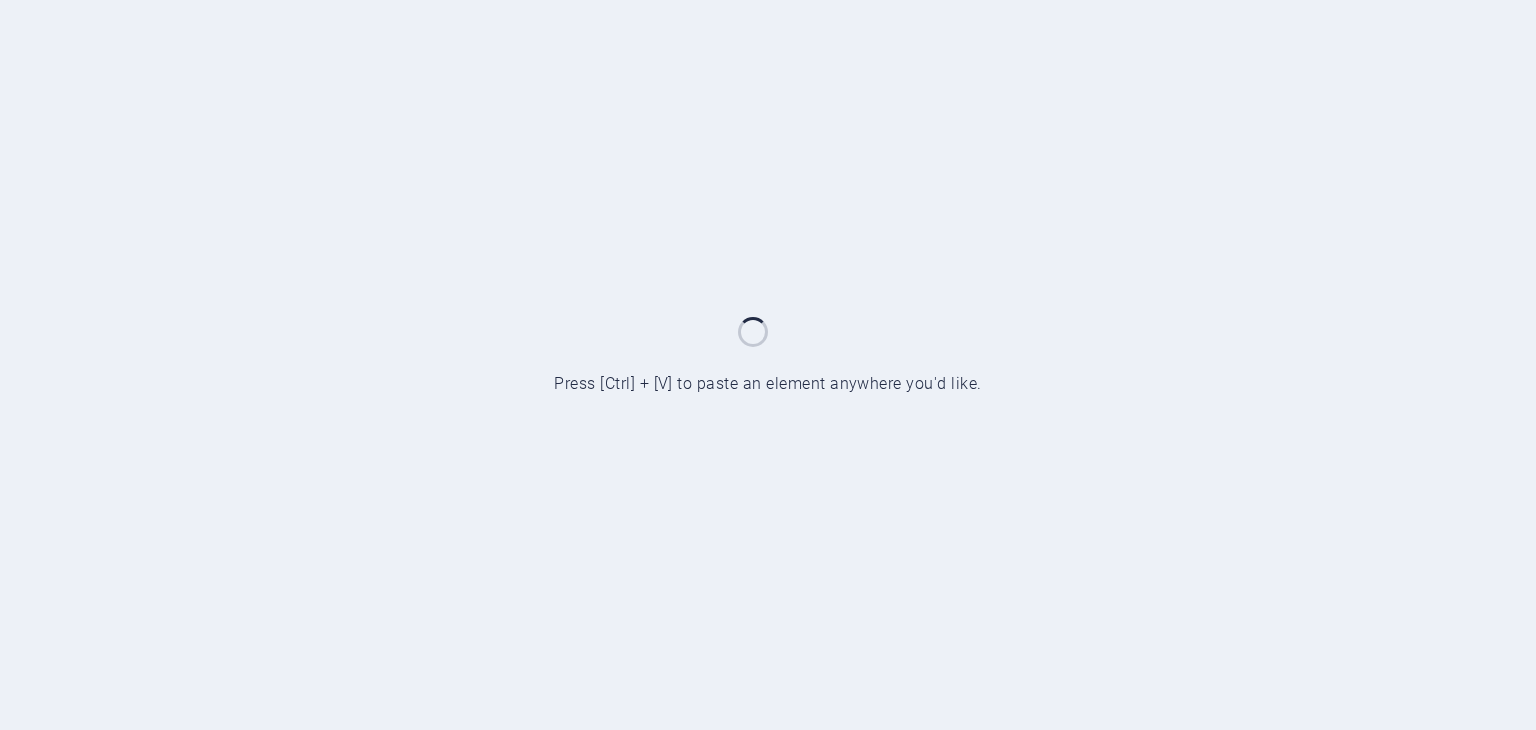 scroll, scrollTop: 0, scrollLeft: 0, axis: both 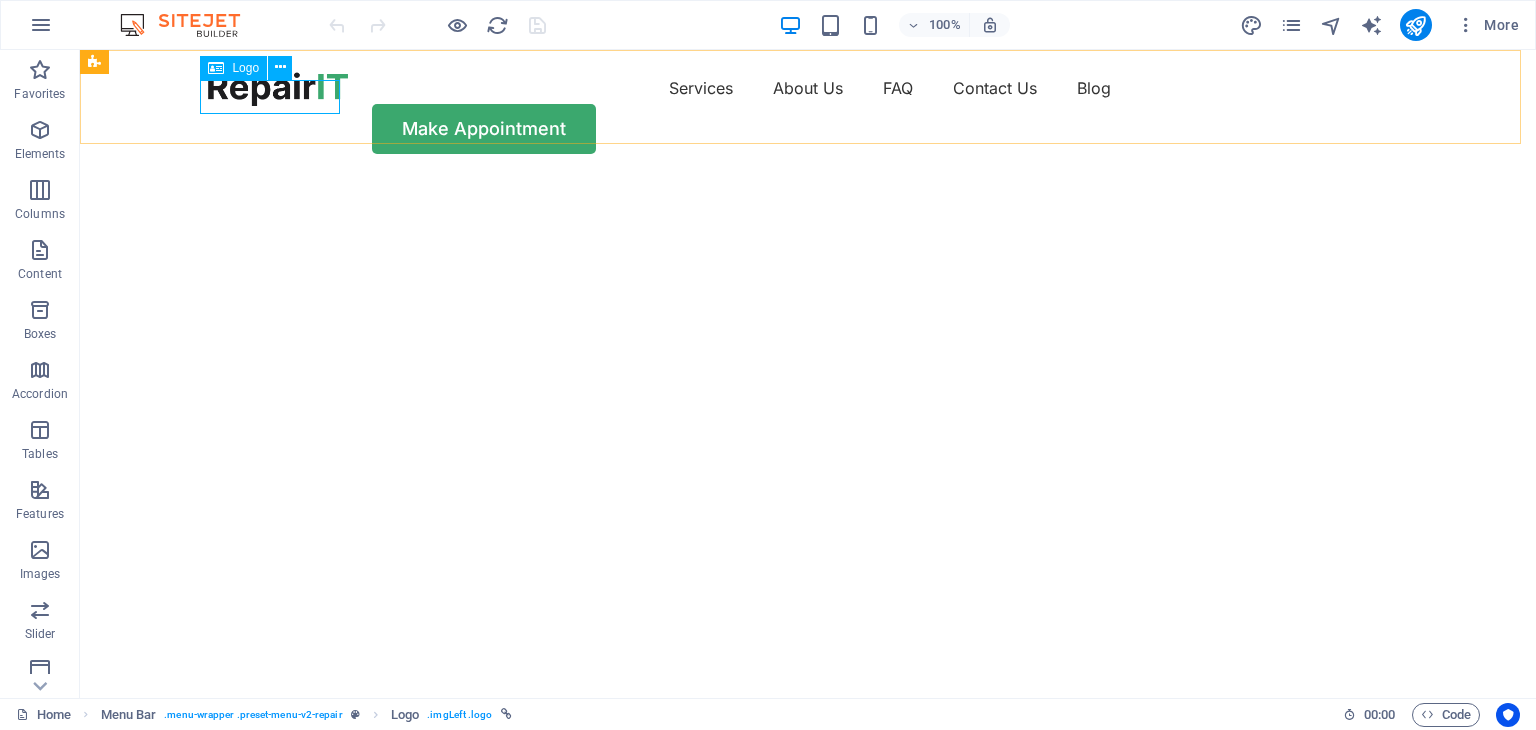 click at bounding box center (216, 68) 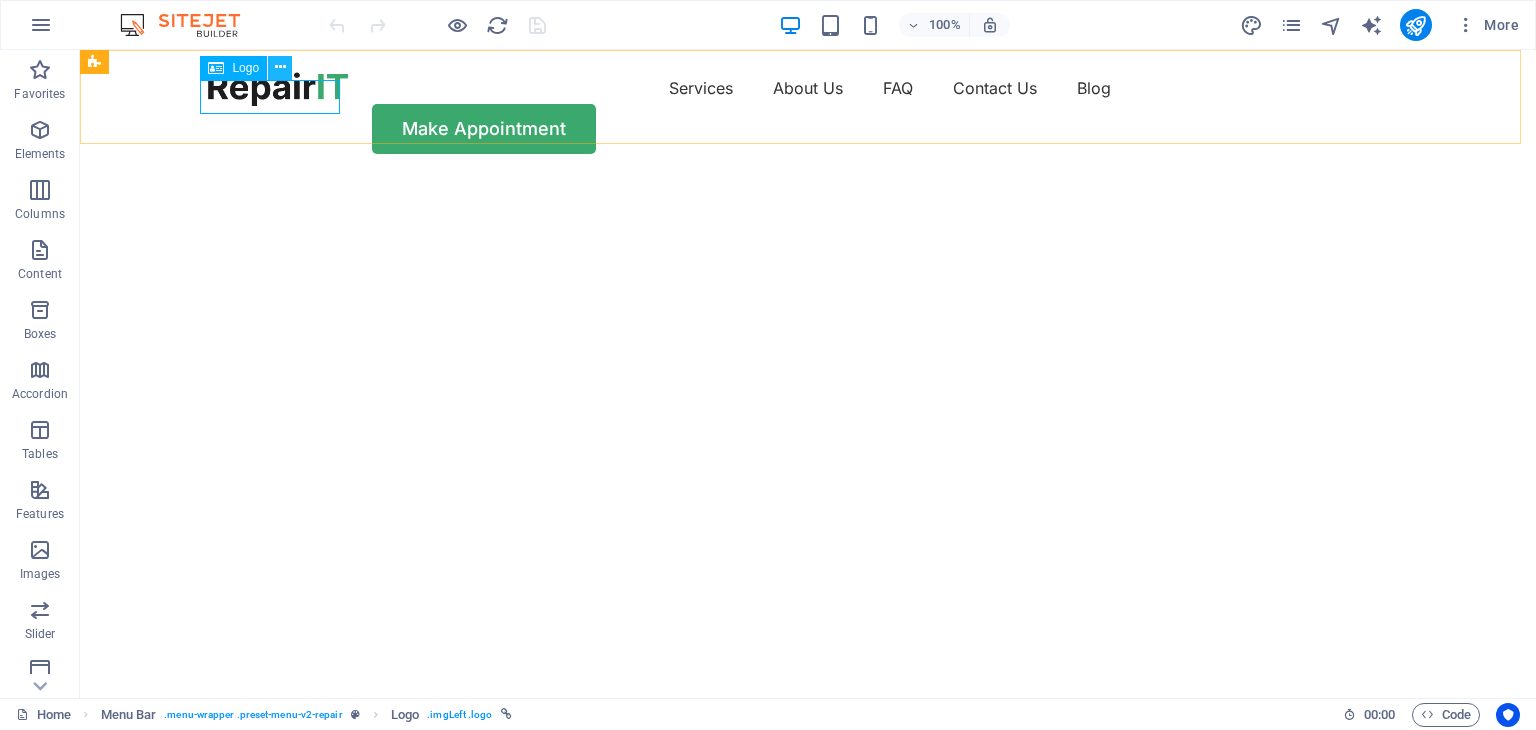 click at bounding box center [280, 68] 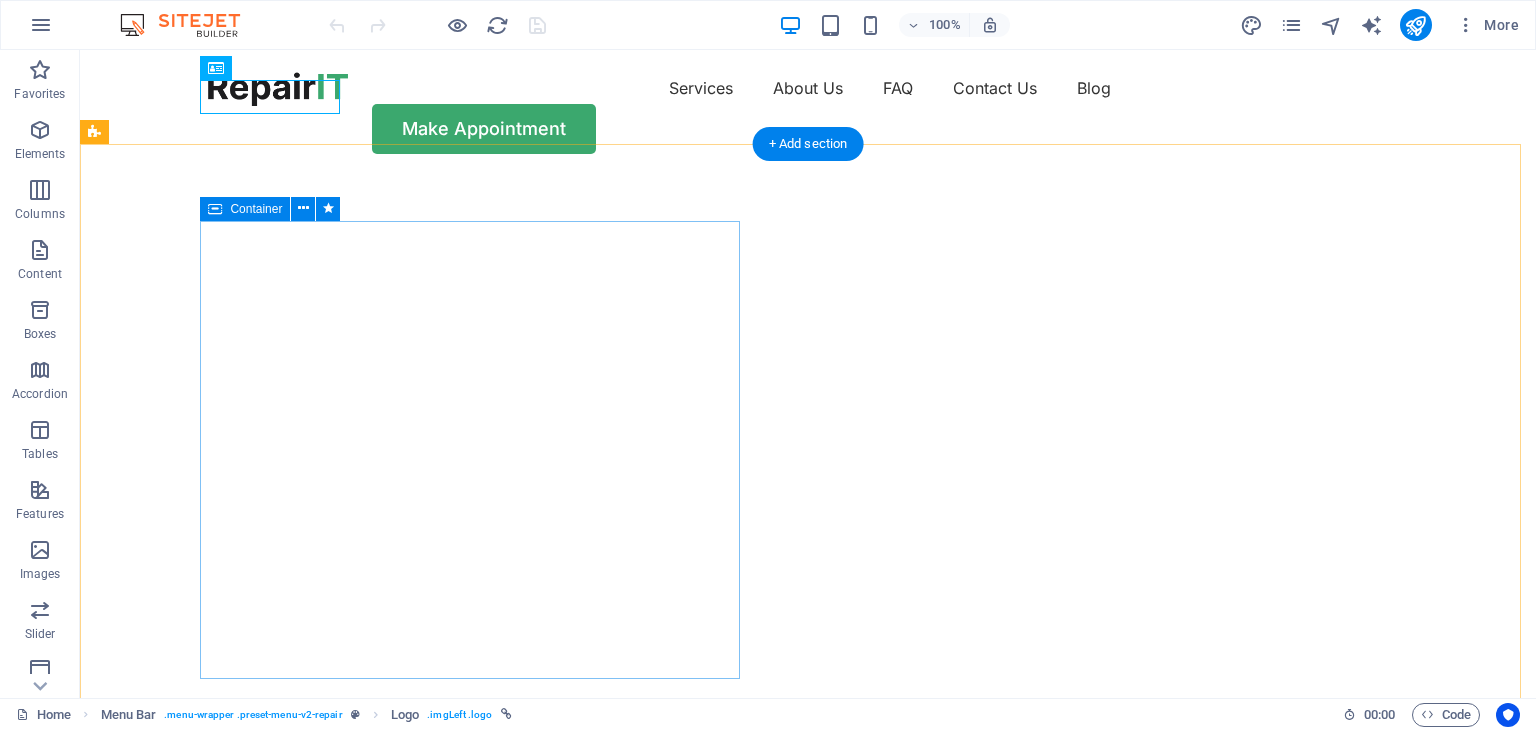 click on "Get your hardware fixed Flexible Appointments Affordable Prices Fast repairs Make Appointment" at bounding box center [808, 1082] 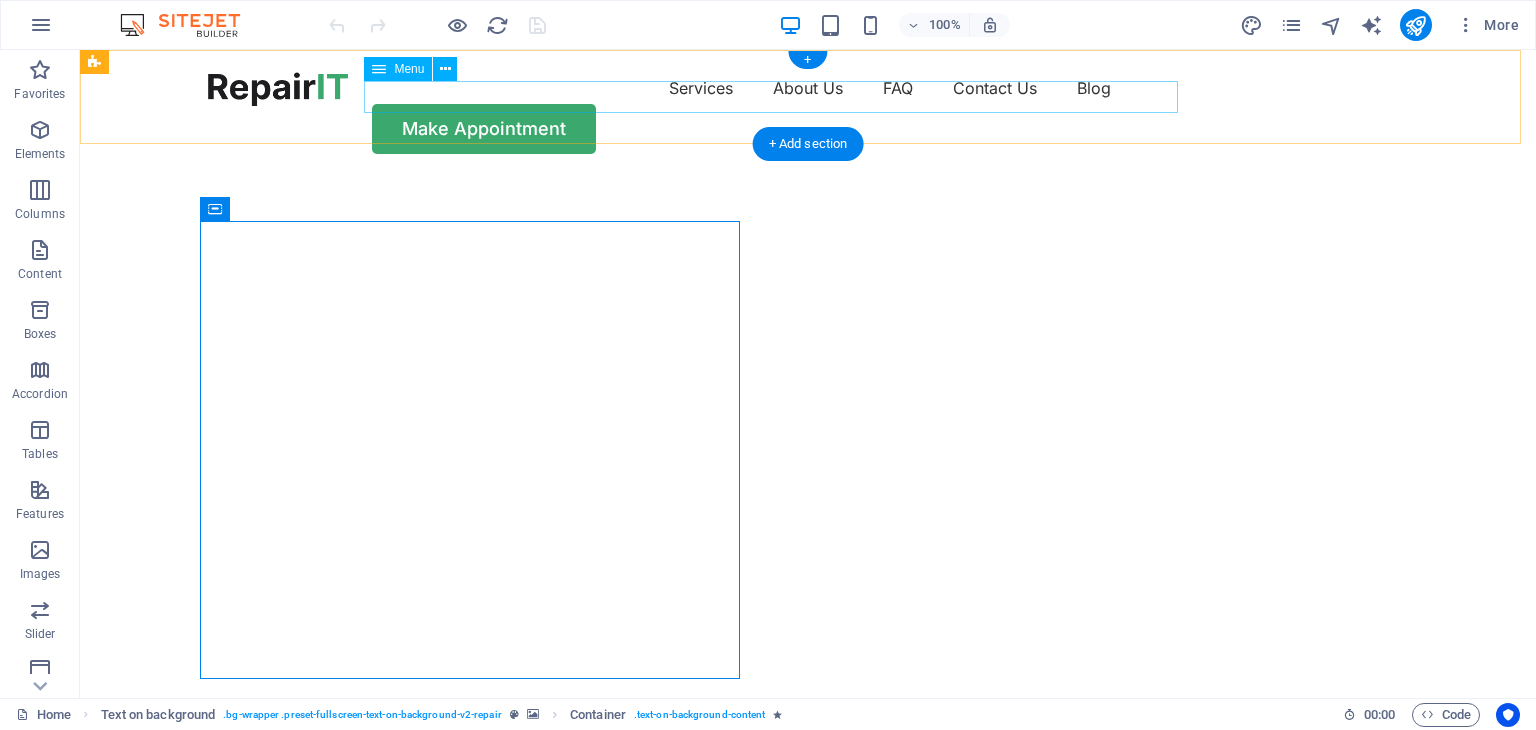 click on "Services About Us FAQ Contact Us Blog" at bounding box center [808, 88] 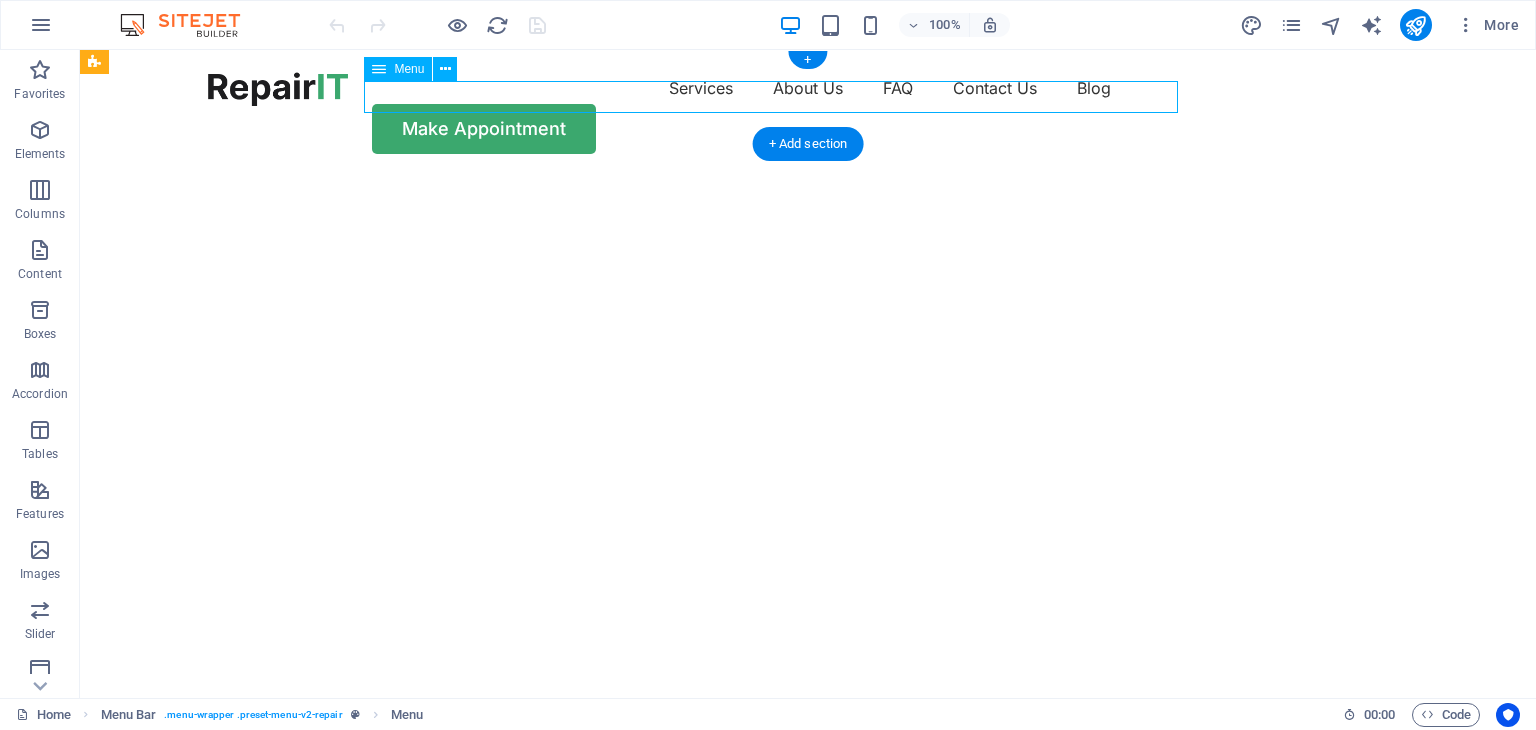 click on "Services About Us FAQ Contact Us Blog" at bounding box center (808, 88) 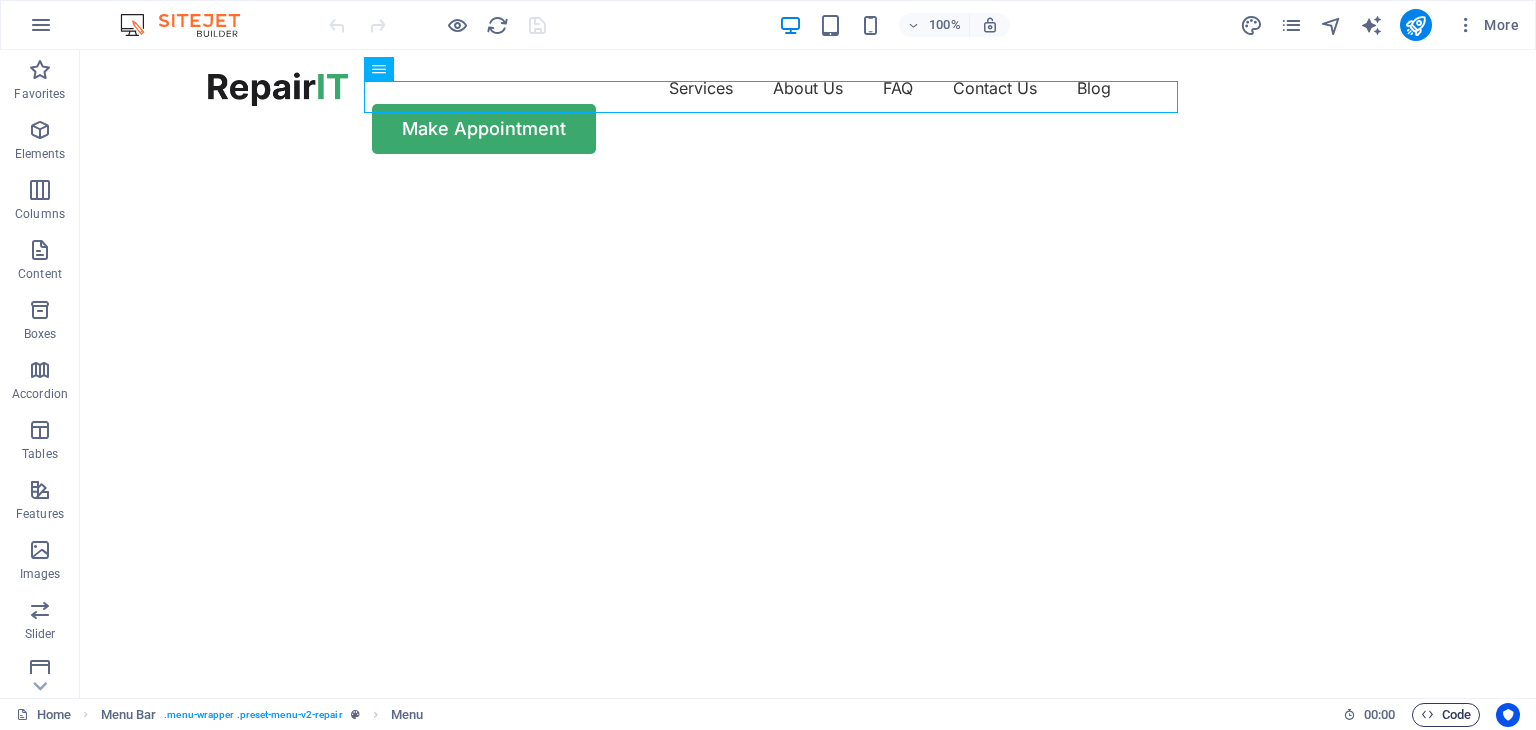 click on "Code" at bounding box center (1446, 715) 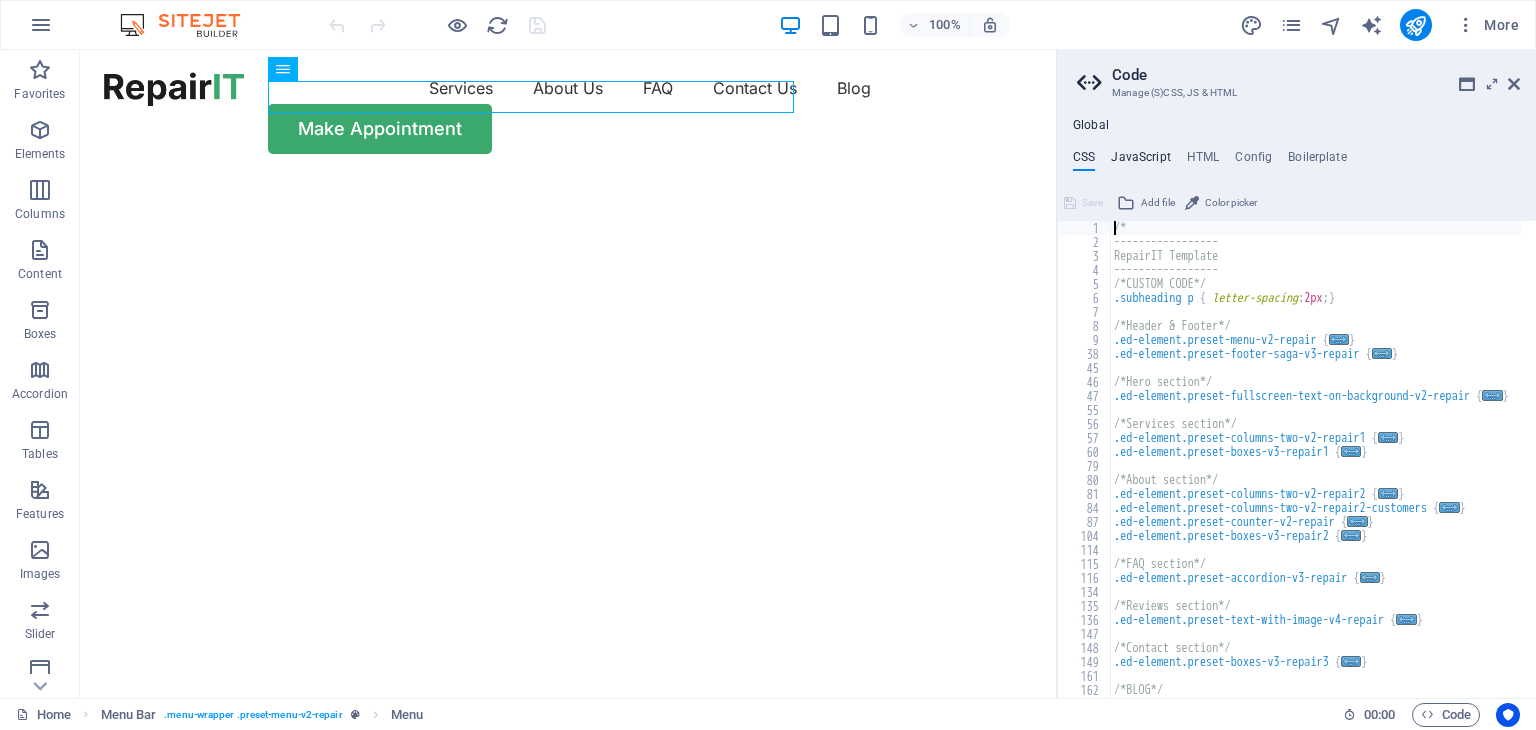 click on "JavaScript" at bounding box center [1140, 161] 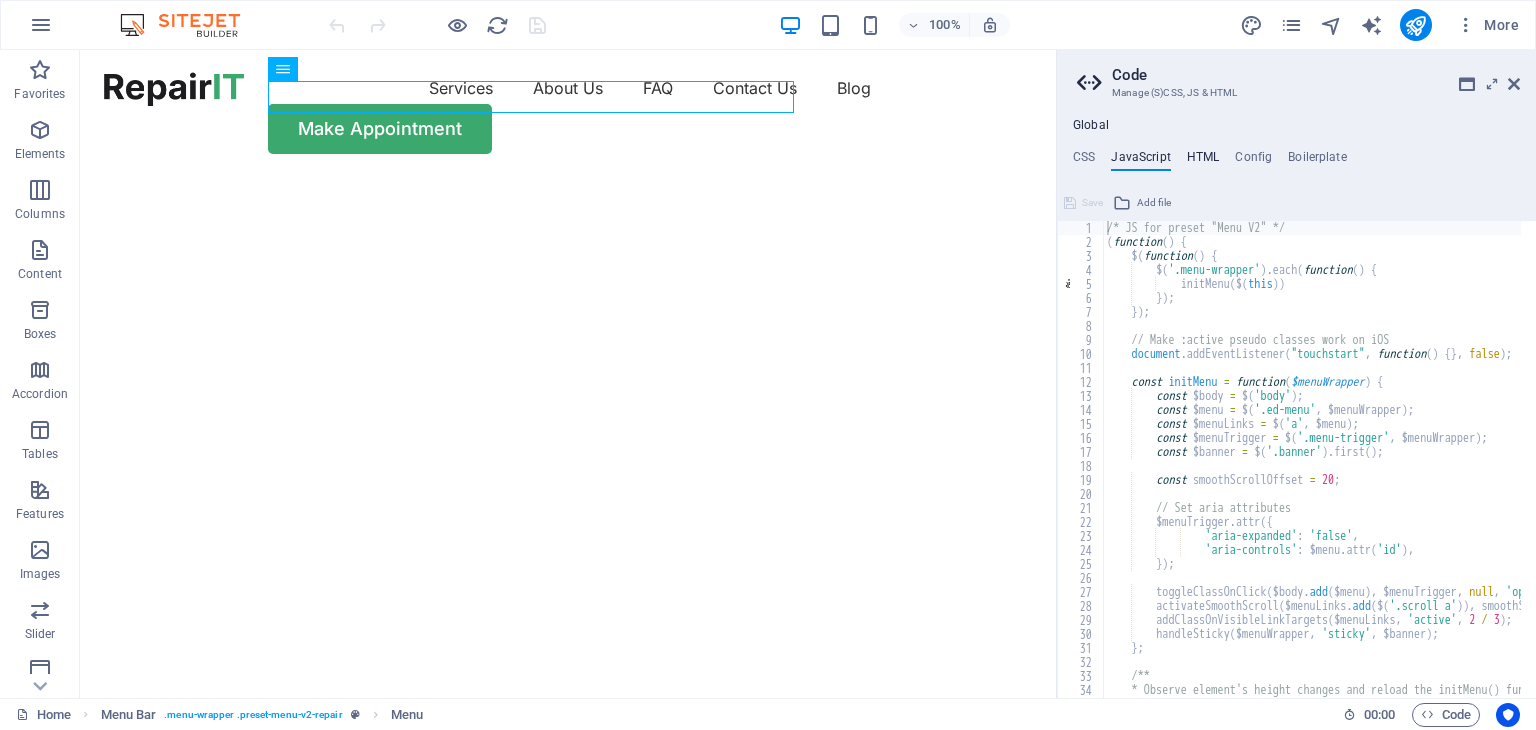 click on "HTML" at bounding box center (1203, 161) 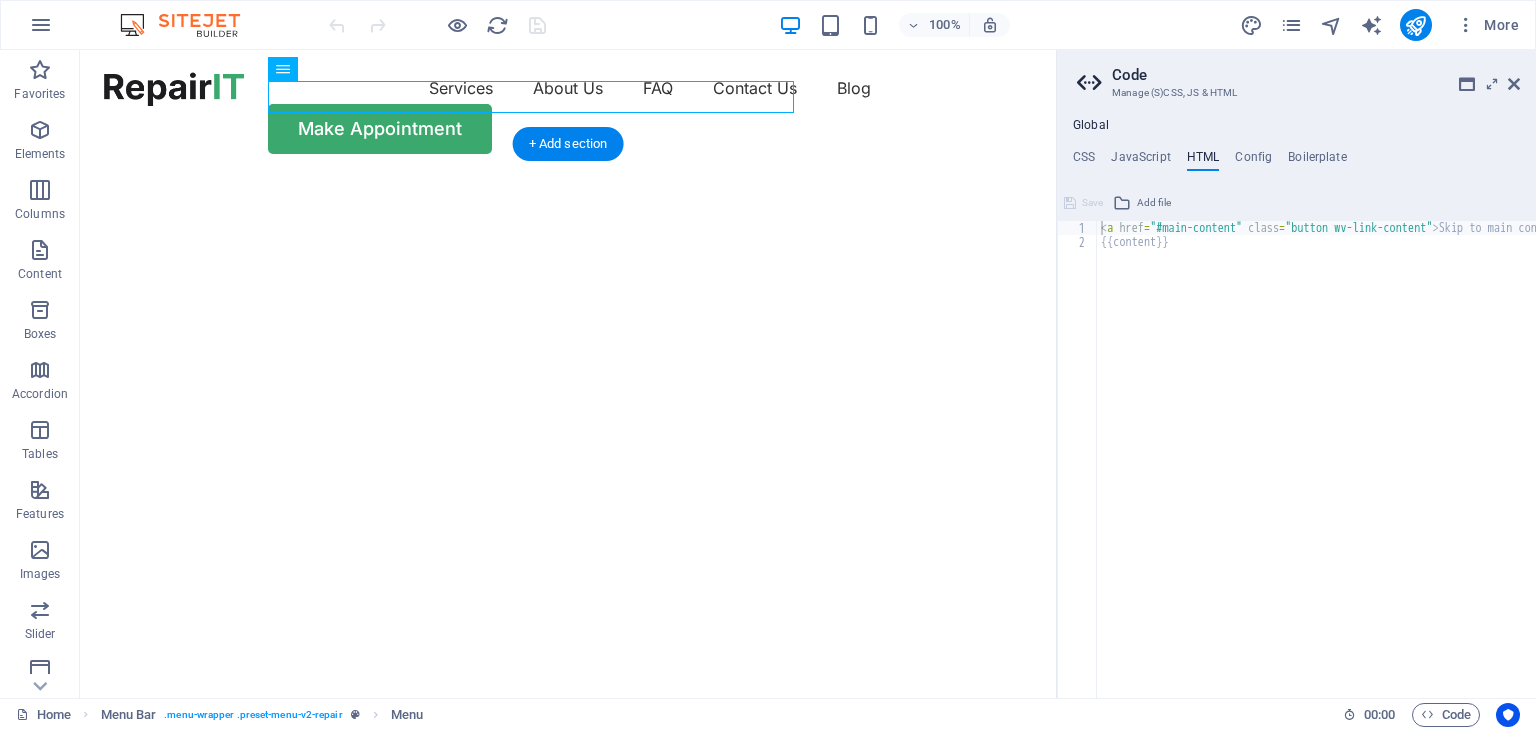 click at bounding box center [560, 176] 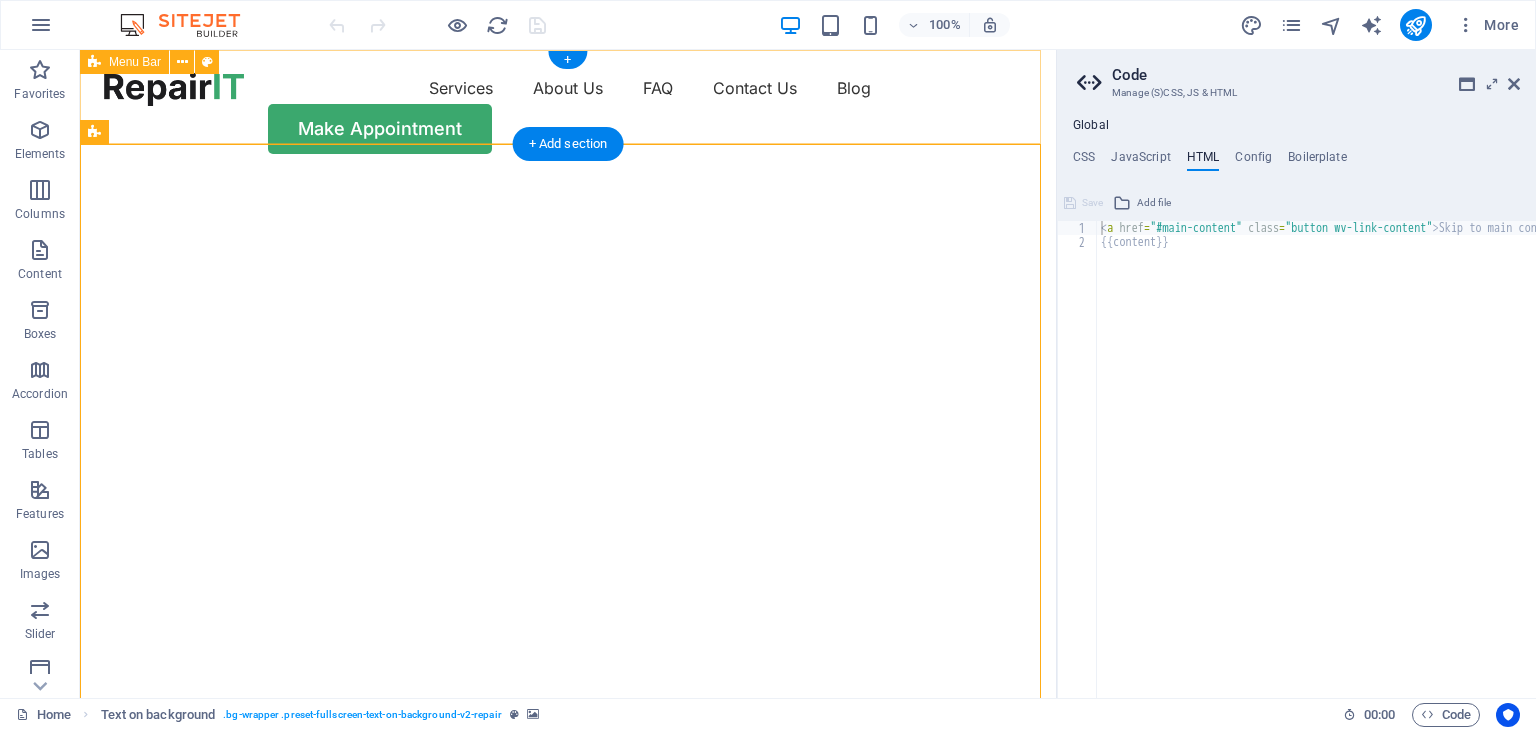 click on "Services About Us FAQ Contact Us Blog Make Appointment" at bounding box center (568, 113) 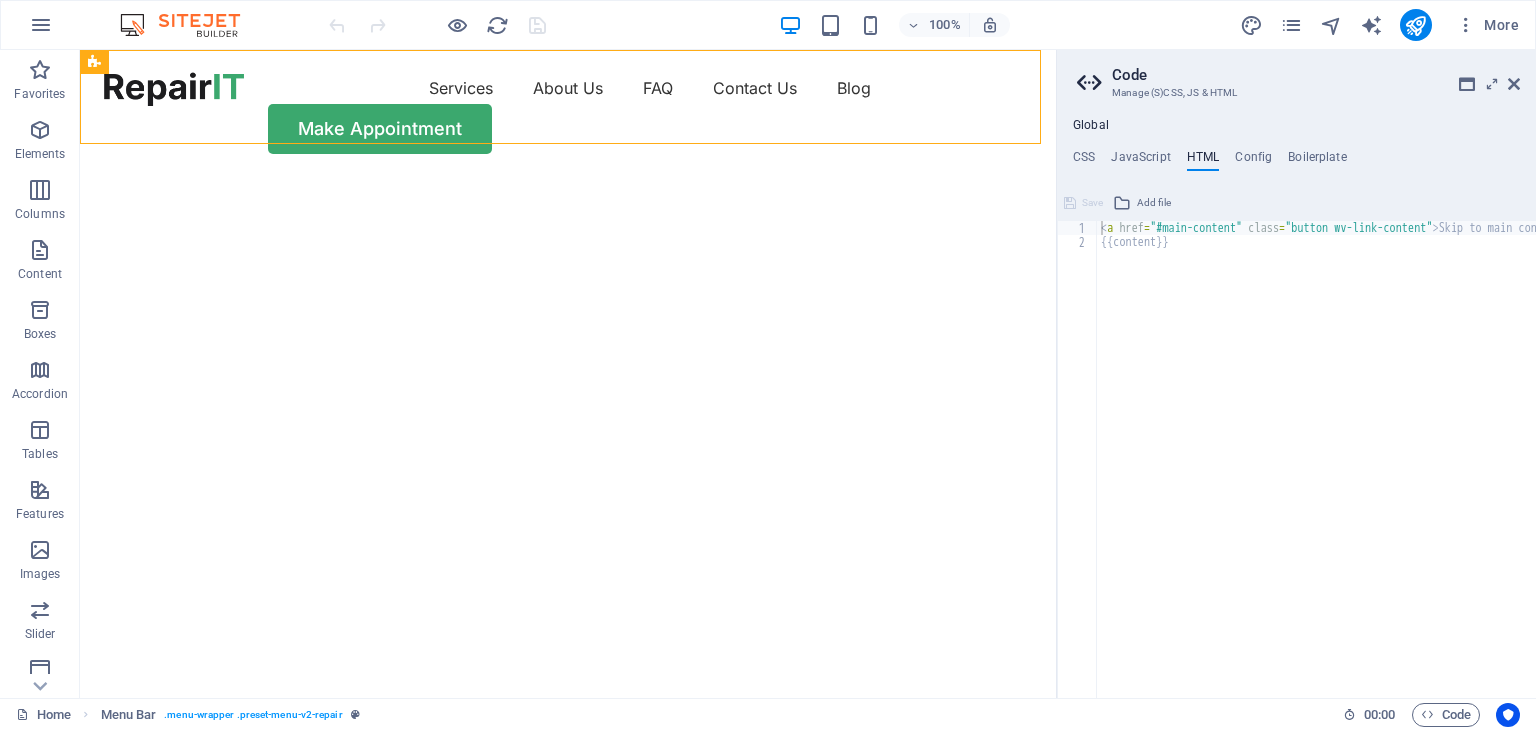 type on "{{content}}" 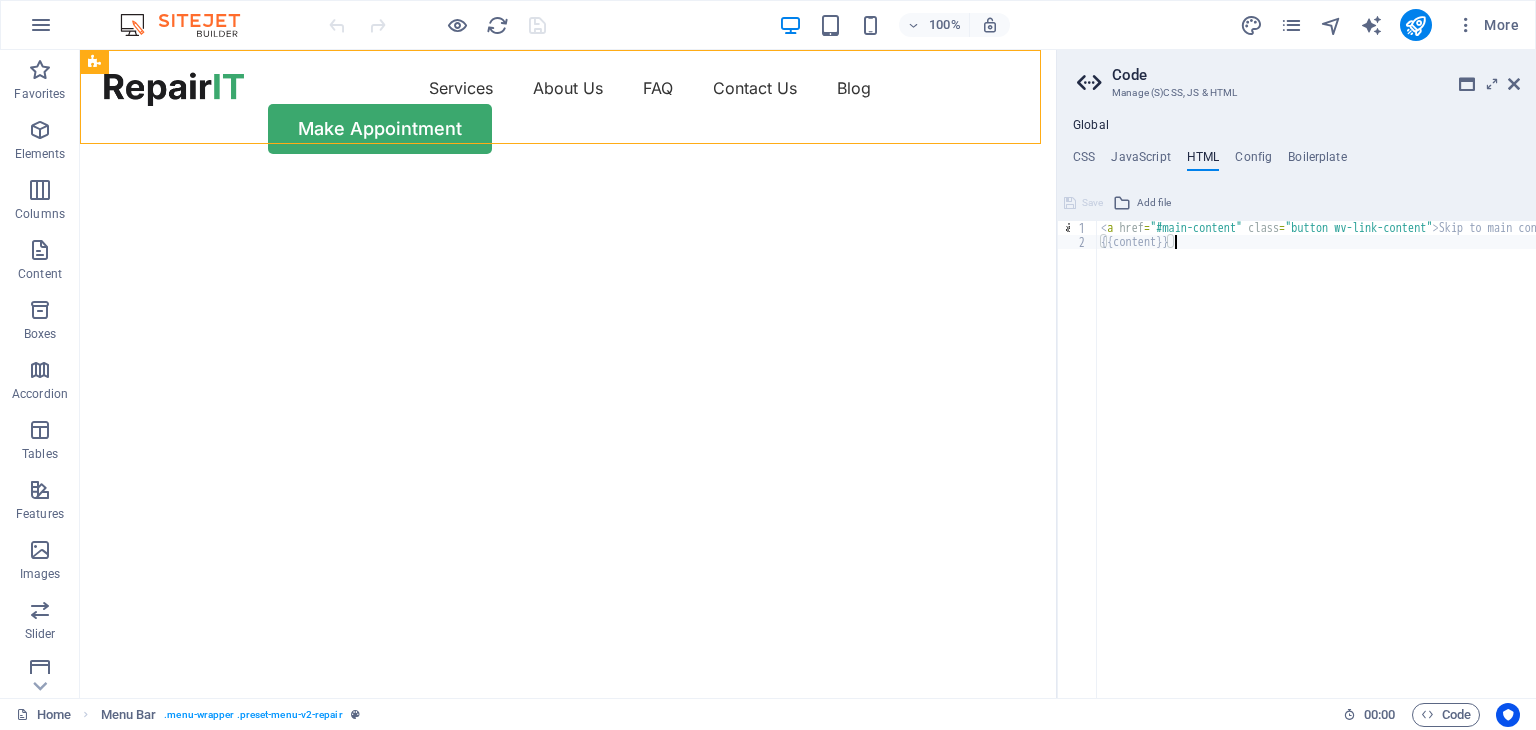 click on "< a   href = "#main-content"   class = "button wv-link-content" > Skip to main content </ a > {{content}}" at bounding box center [1367, 466] 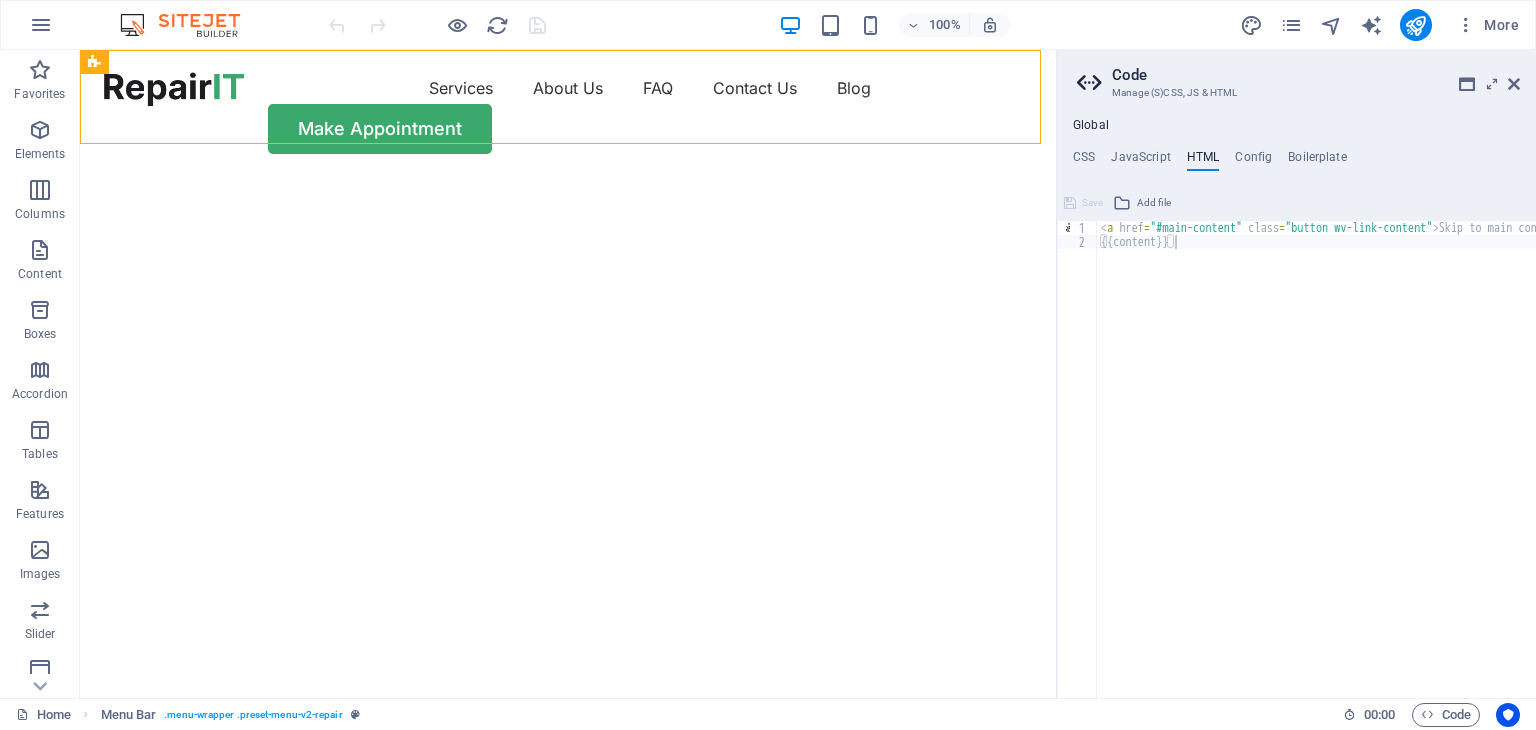 click on "Global CSS JavaScript HTML Config Boilerplate /* 1 2 3 4 5 6 7 8 9 38 45 46 47 55 56 57 60 79 80 81 84 87 104 114 115 116 134 135 136 147 148 149 161 162 163 /* ----------------- RepairIT Template ----------------- /*CUSTOM CODE*/ .subheading   p   {   letter-spacing :  2px ;  } /*Header & Footer*/ .ed-element.preset-menu-v2-repair   { ... } .ed-element.preset-footer-saga-v3-repair   { ... } /*Hero section*/ .ed-element.preset-fullscreen-text-on-background-v2-repair   { ... } /*Services section*/ .ed-element.preset-columns-two-v2-repair1   { ... } .ed-element.preset-boxes-v3-repair1   { ... } /*About section*/ .ed-element.preset-columns-two-v2-repair2   { ... } .ed-element.preset-columns-two-v2-repair2-customers   { ... } .ed-element.preset-counter-v2-repair   { ... } .ed-element.preset-boxes-v3-repair2   { ... } /*FAQ section*/ .ed-element.preset-accordion-v3-repair   { ... } /*Reviews section*/ .ed-element.preset-text-with-image-v4-repair   { ... } /*Contact section*/ .ed-element.preset-boxes-v3-repair3   {" at bounding box center (1296, 408) 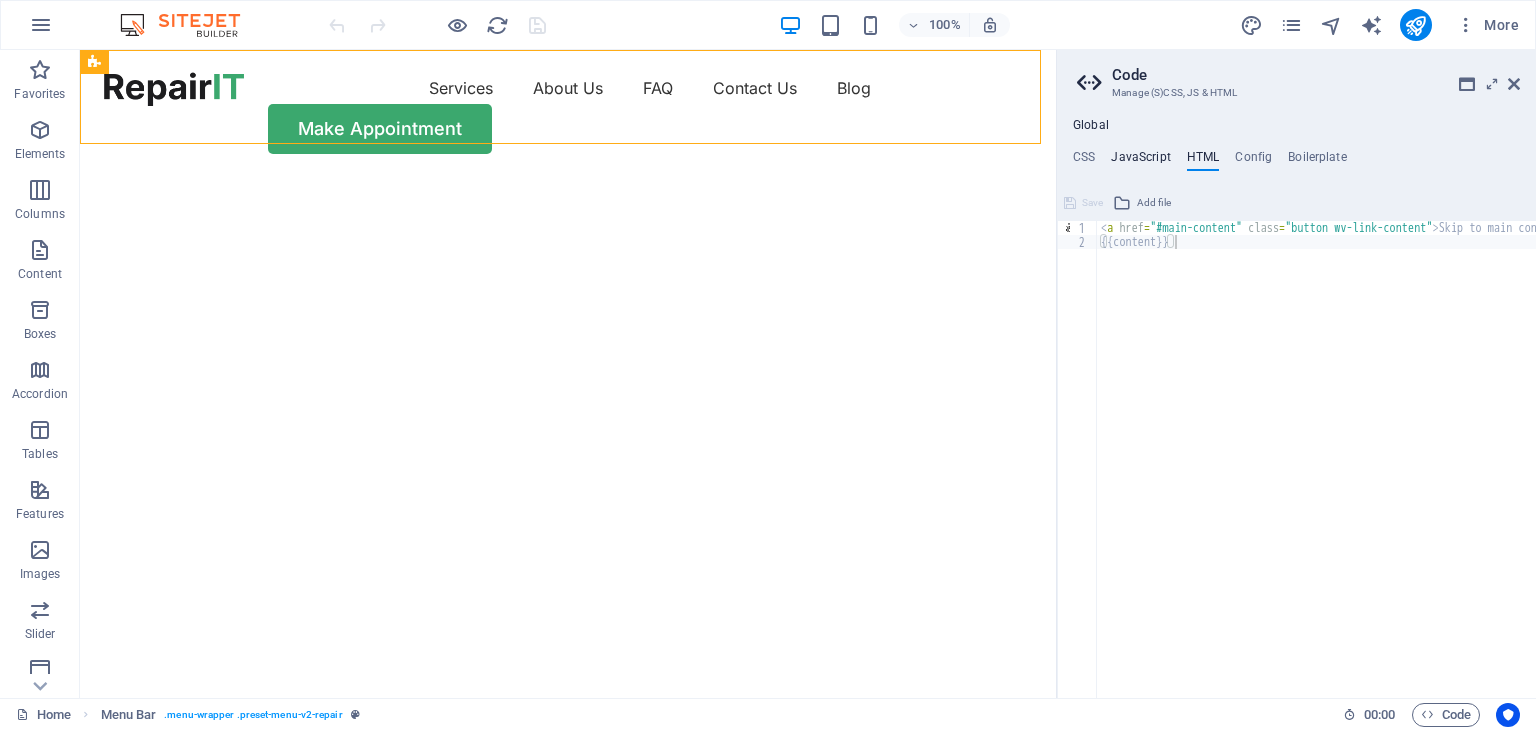 click on "JavaScript" at bounding box center (1140, 161) 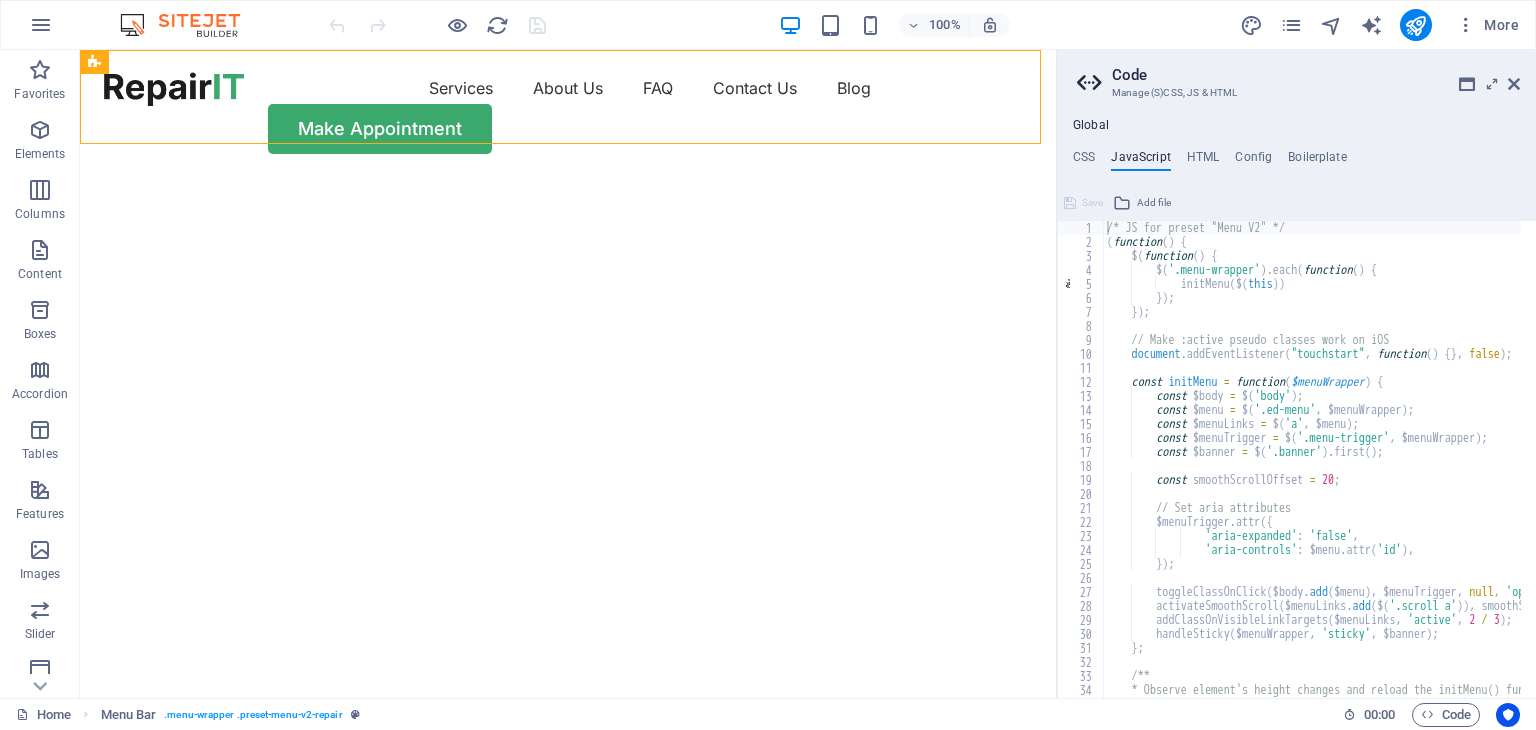 click on "Global CSS JavaScript HTML Config Boilerplate /* 1 2 3 4 5 6 7 8 9 38 45 46 47 55 56 57 60 79 80 81 84 87 104 114 115 116 134 135 136 147 148 149 161 162 163 /* ----------------- RepairIT Template ----------------- /*CUSTOM CODE*/ .subheading   p   {   letter-spacing :  2px ;  } /*Header & Footer*/ .ed-element.preset-menu-v2-repair   { ... } .ed-element.preset-footer-saga-v3-repair   { ... } /*Hero section*/ .ed-element.preset-fullscreen-text-on-background-v2-repair   { ... } /*Services section*/ .ed-element.preset-columns-two-v2-repair1   { ... } .ed-element.preset-boxes-v3-repair1   { ... } /*About section*/ .ed-element.preset-columns-two-v2-repair2   { ... } .ed-element.preset-columns-two-v2-repair2-customers   { ... } .ed-element.preset-counter-v2-repair   { ... } .ed-element.preset-boxes-v3-repair2   { ... } /*FAQ section*/ .ed-element.preset-accordion-v3-repair   { ... } /*Reviews section*/ .ed-element.preset-text-with-image-v4-repair   { ... } /*Contact section*/ .ed-element.preset-boxes-v3-repair3   {" at bounding box center (1296, 408) 